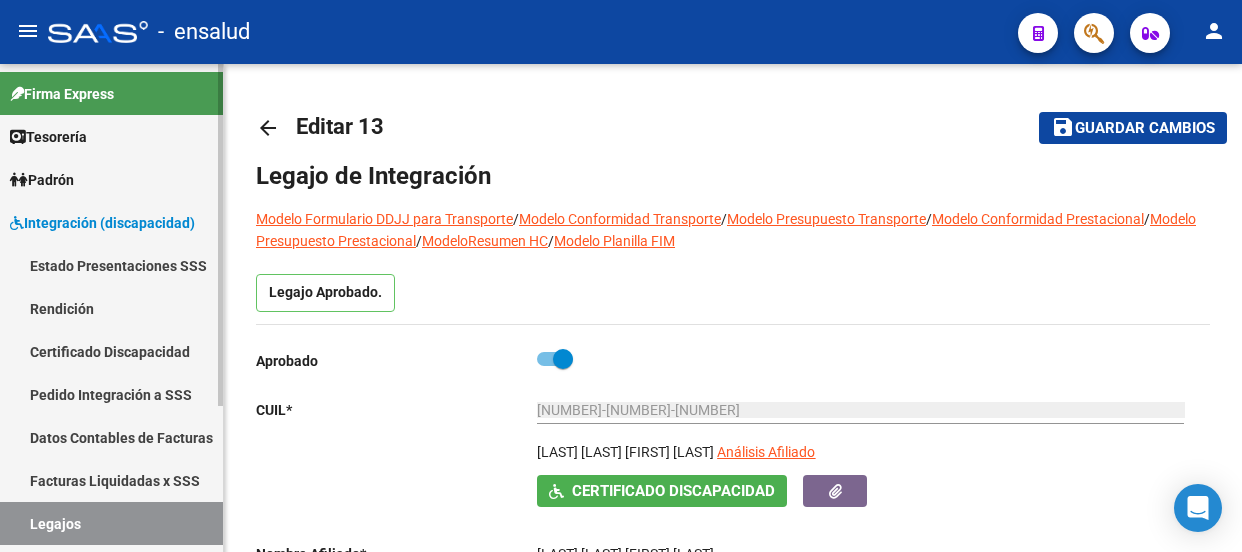 scroll, scrollTop: 0, scrollLeft: 0, axis: both 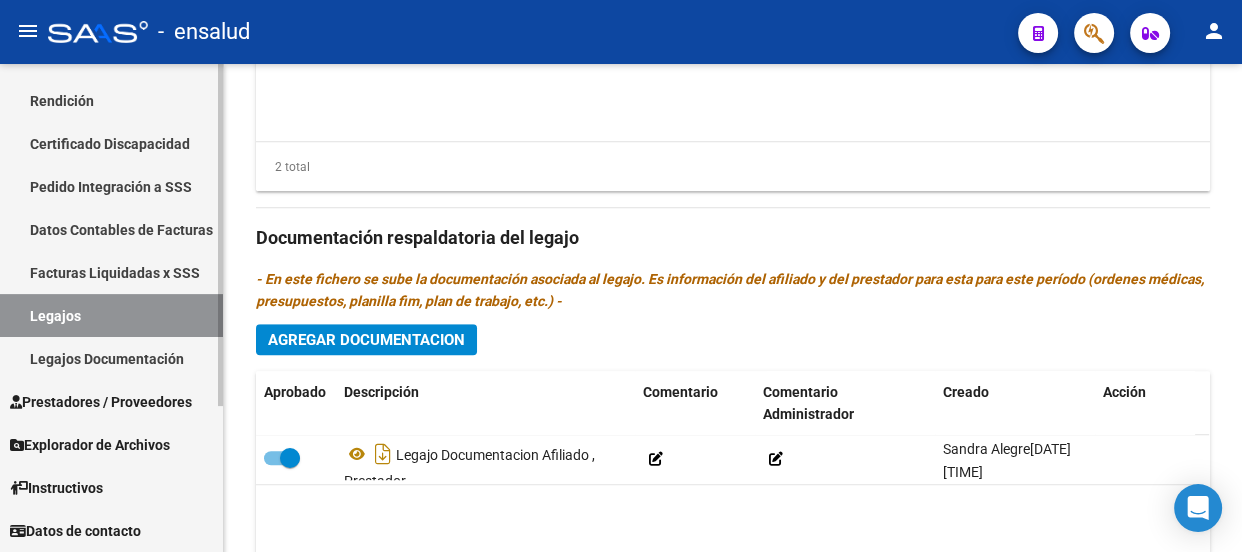 click on "Prestadores / Proveedores" at bounding box center [101, 402] 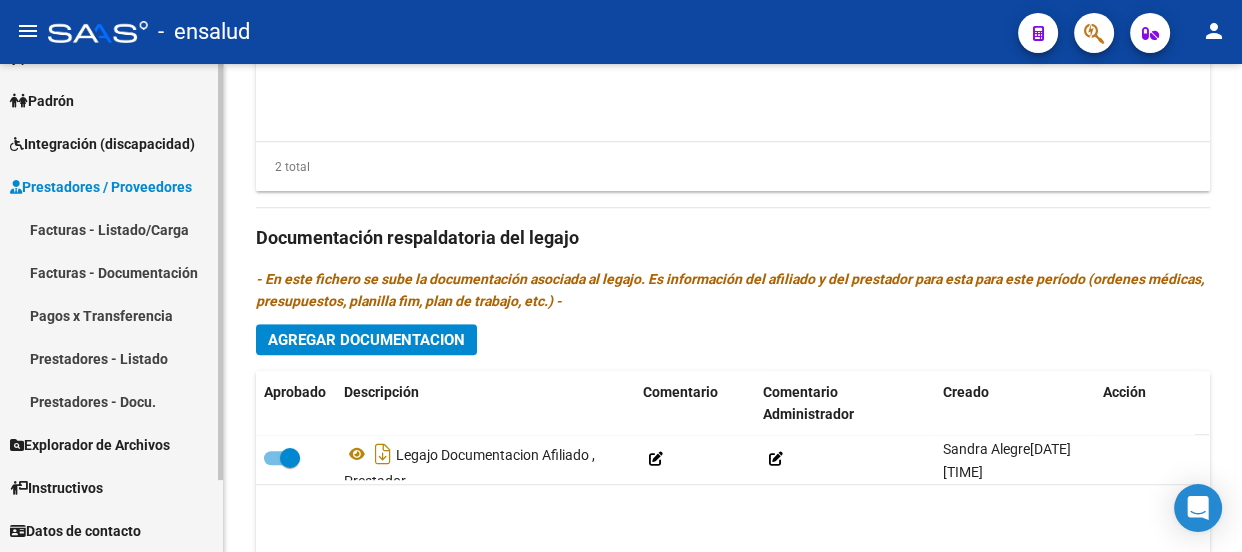 scroll, scrollTop: 79, scrollLeft: 0, axis: vertical 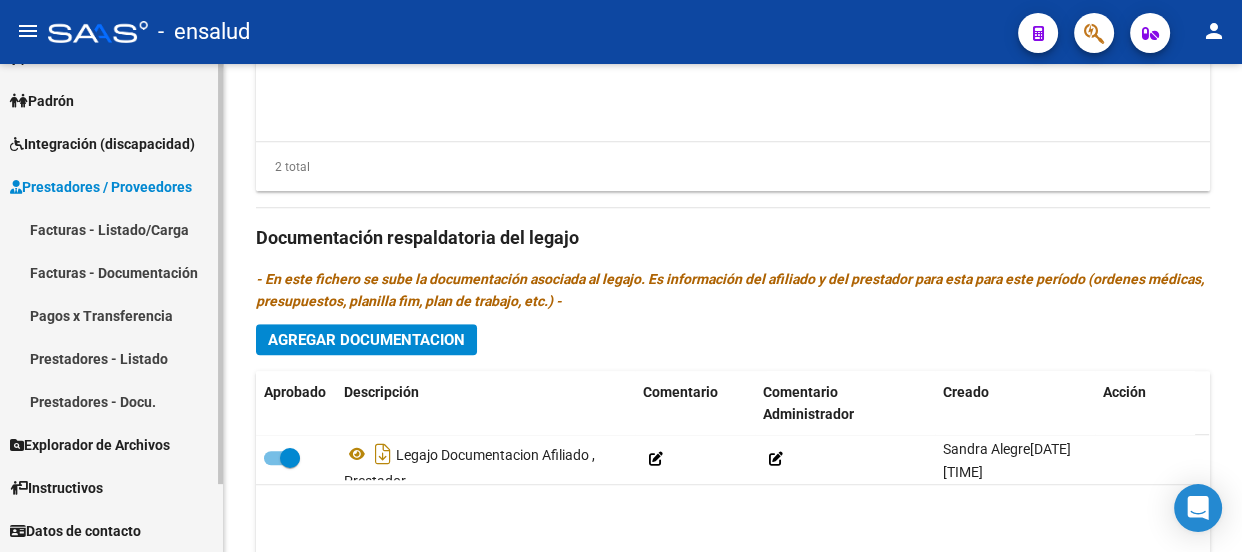 click on "Facturas - Listado/Carga" at bounding box center (111, 229) 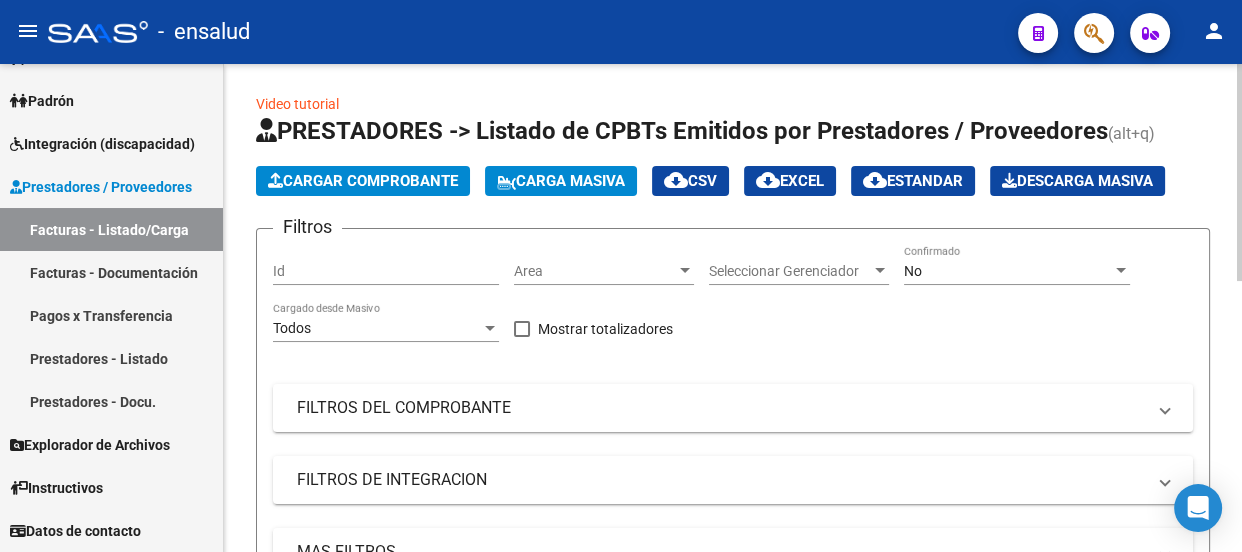 scroll, scrollTop: 0, scrollLeft: 0, axis: both 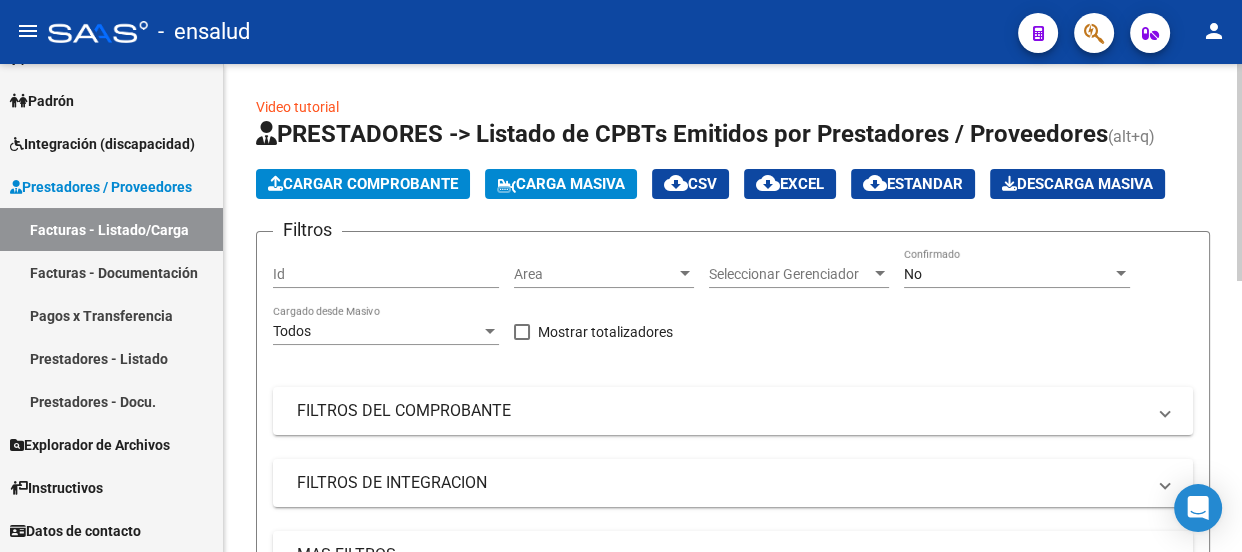 click on "Cargar Comprobante" 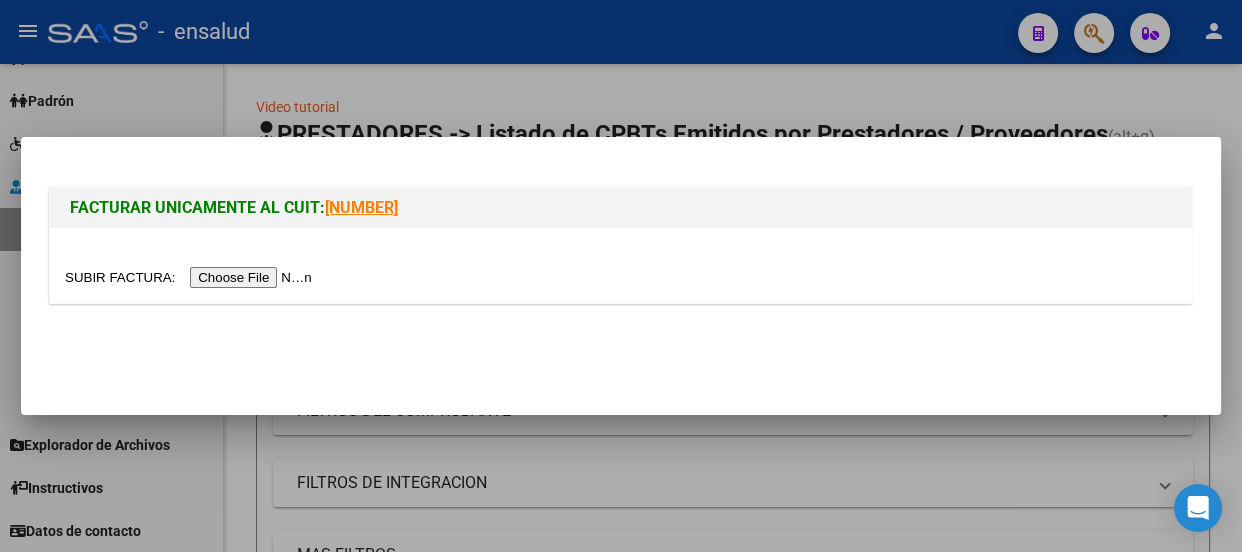 click at bounding box center (191, 277) 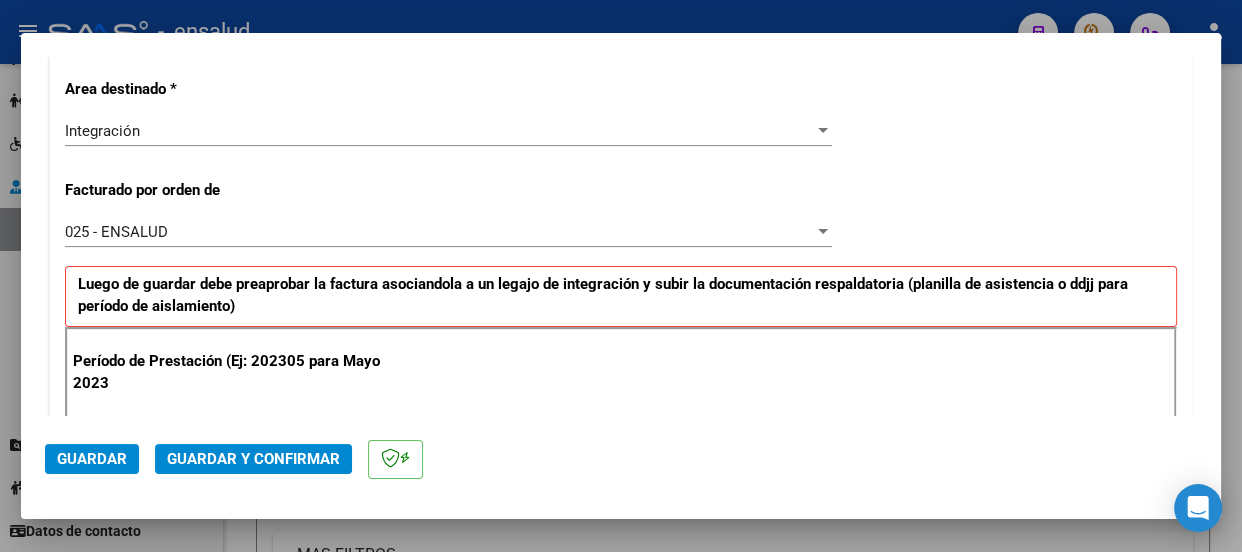 scroll, scrollTop: 636, scrollLeft: 0, axis: vertical 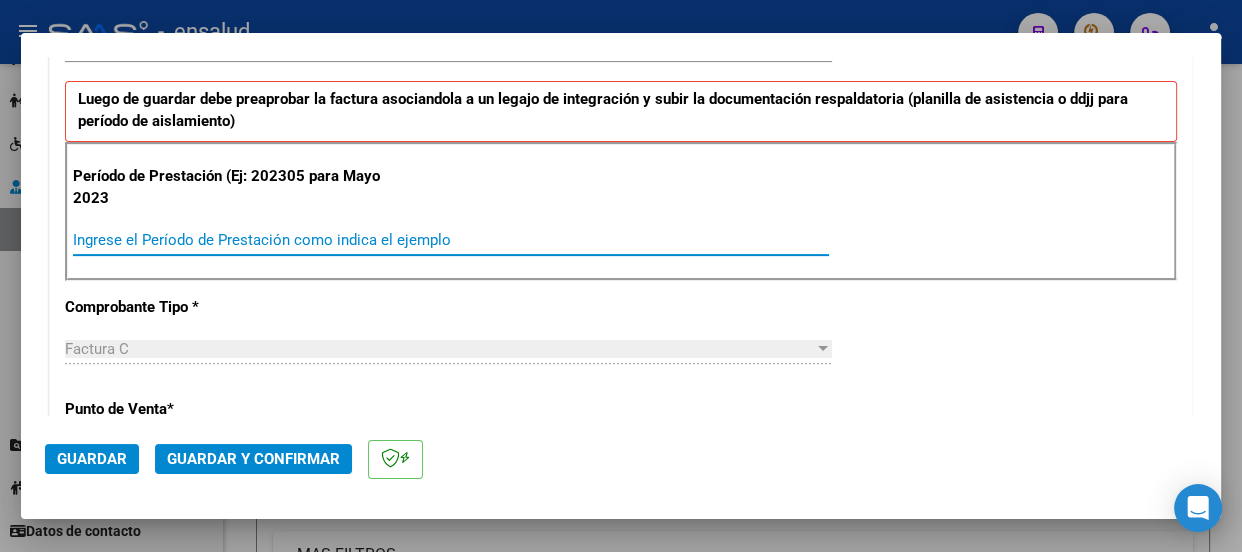 click on "Ingrese el Período de Prestación como indica el ejemplo" at bounding box center (451, 240) 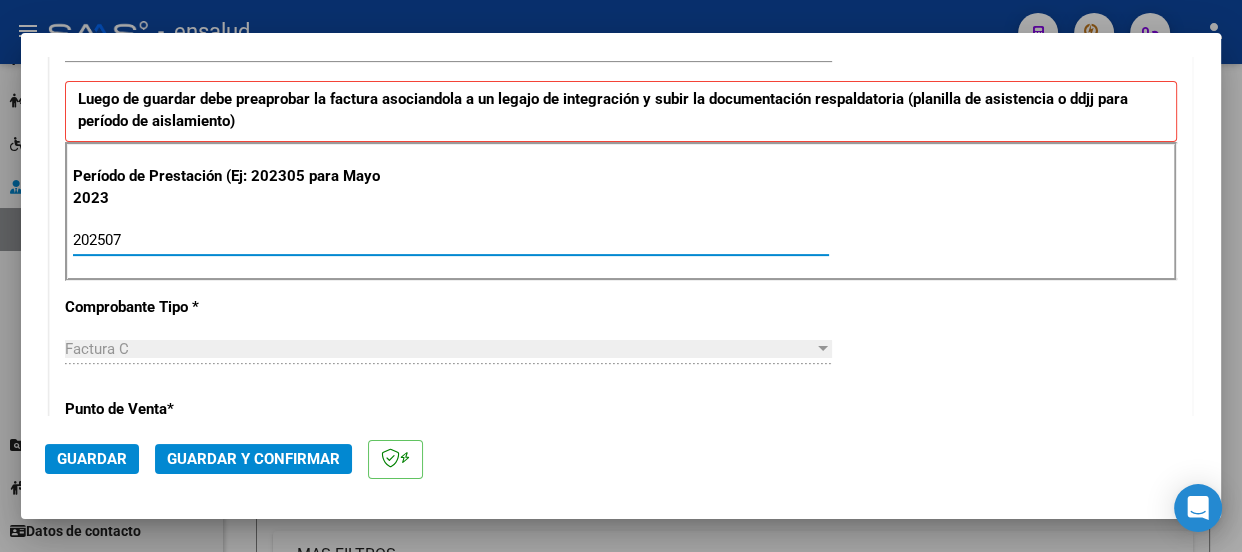 type on "202507" 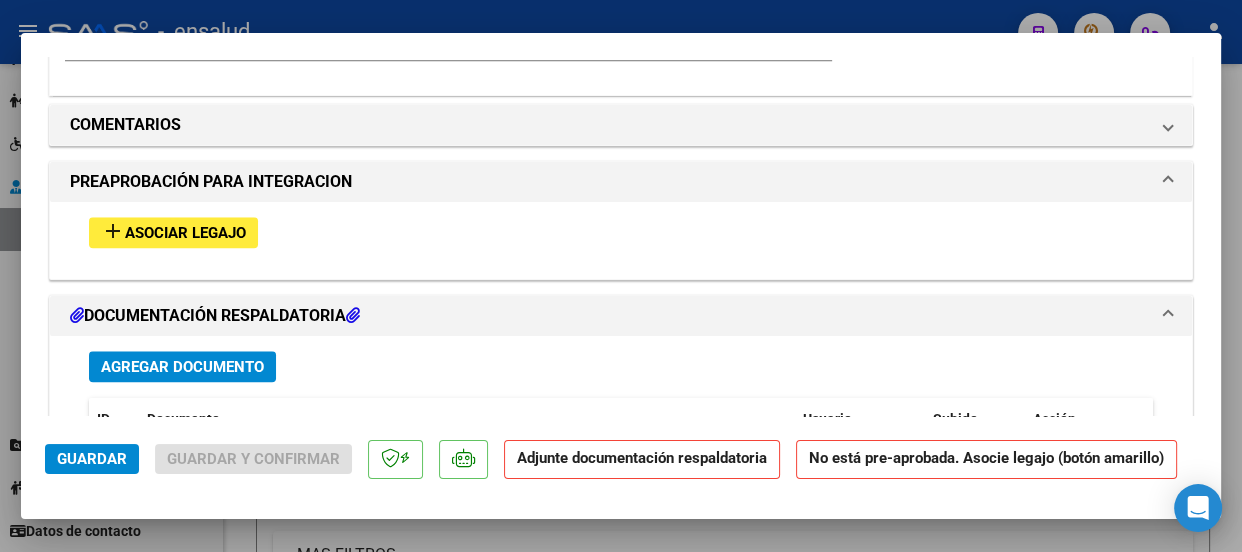 scroll, scrollTop: 1909, scrollLeft: 0, axis: vertical 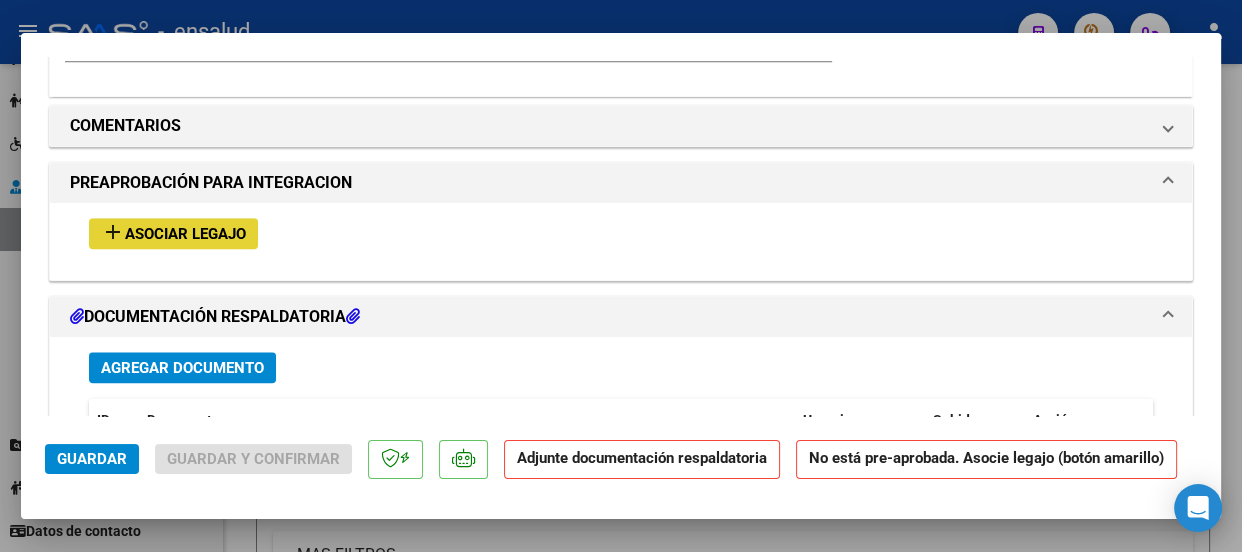 click on "Asociar Legajo" at bounding box center [185, 234] 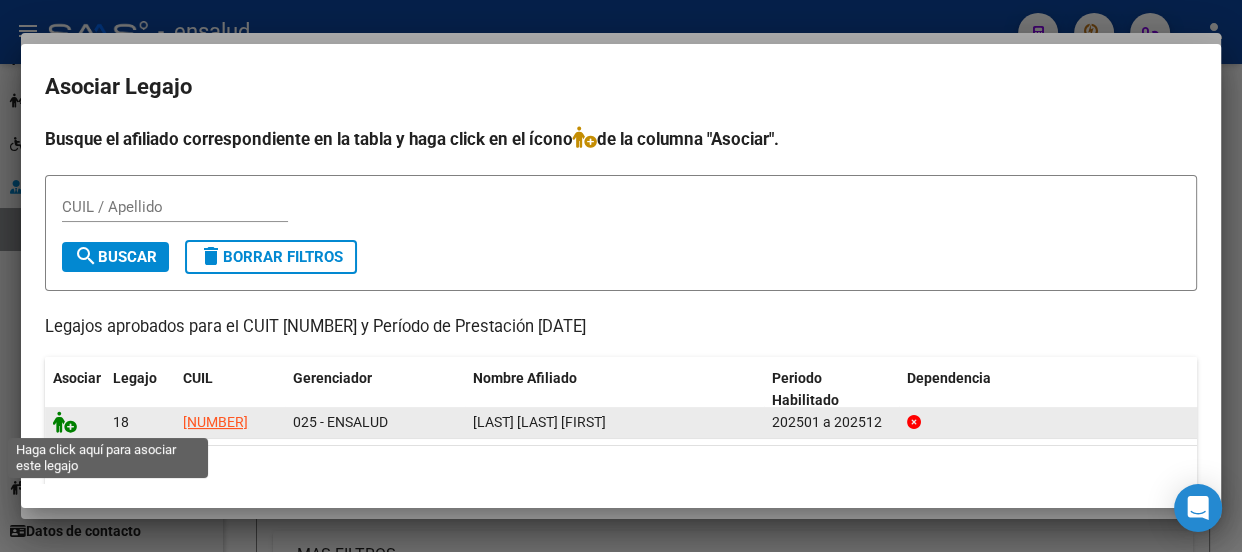 click 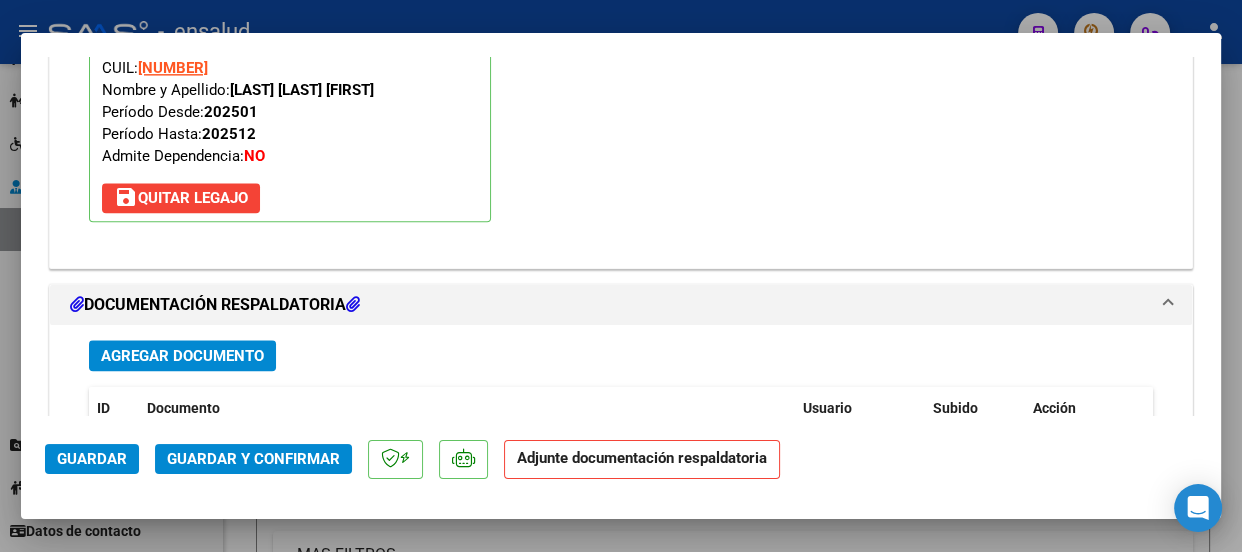 scroll, scrollTop: 2234, scrollLeft: 0, axis: vertical 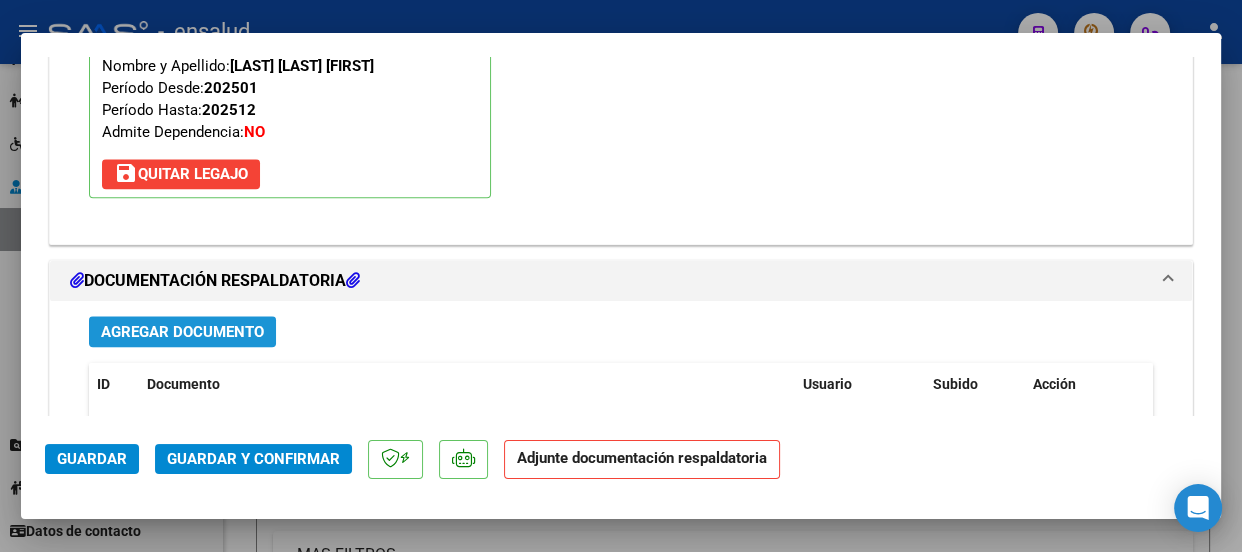 click on "Agregar Documento" at bounding box center [182, 332] 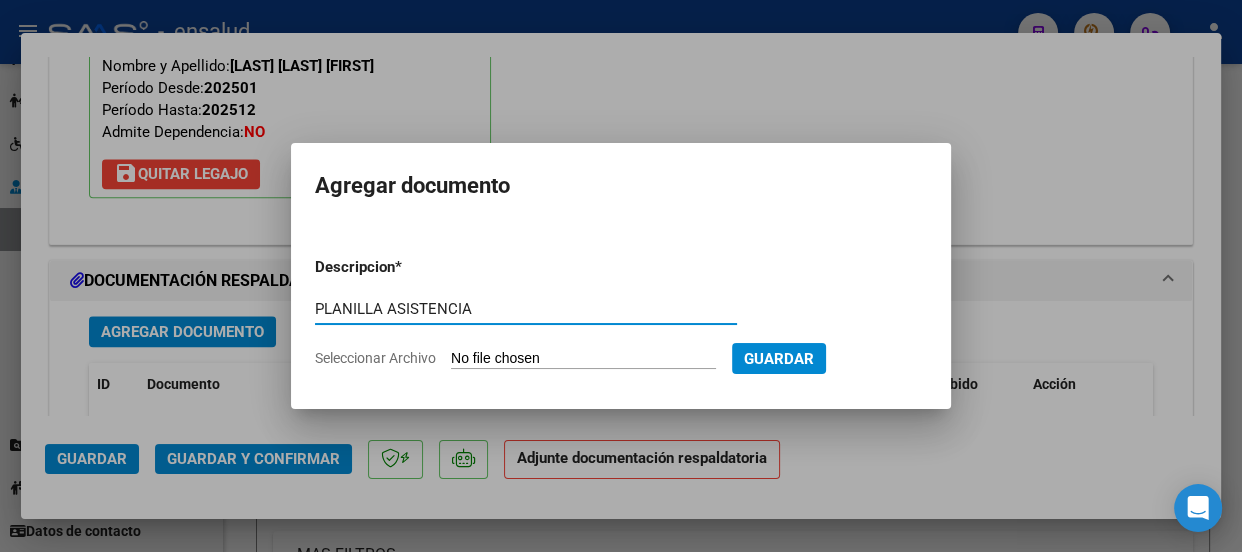 type on "PLANILLA ASISTENCIA" 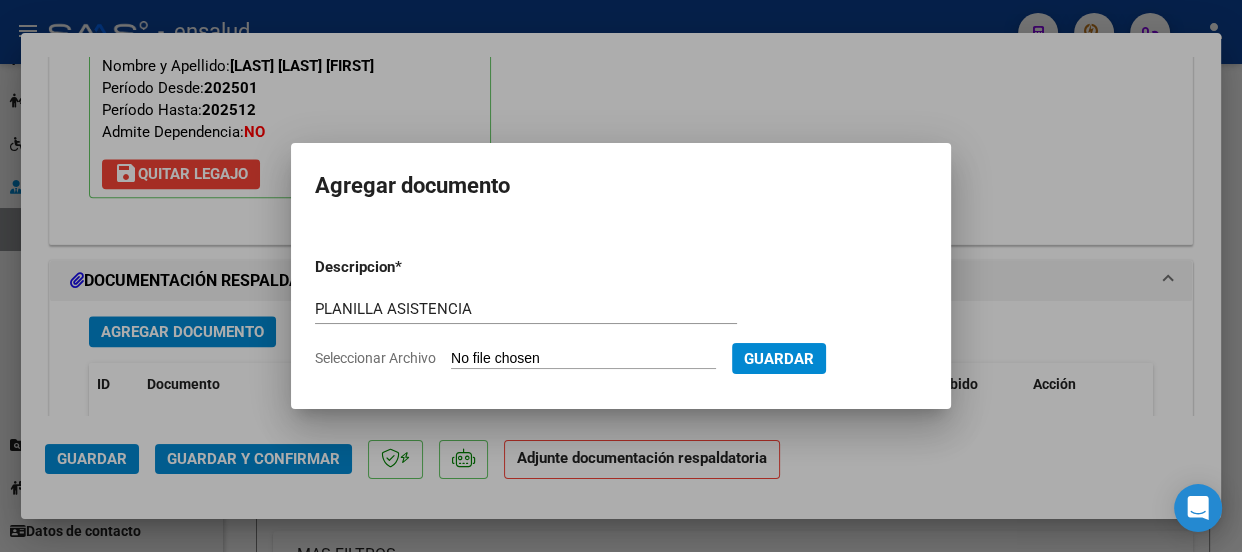 click on "Seleccionar Archivo" 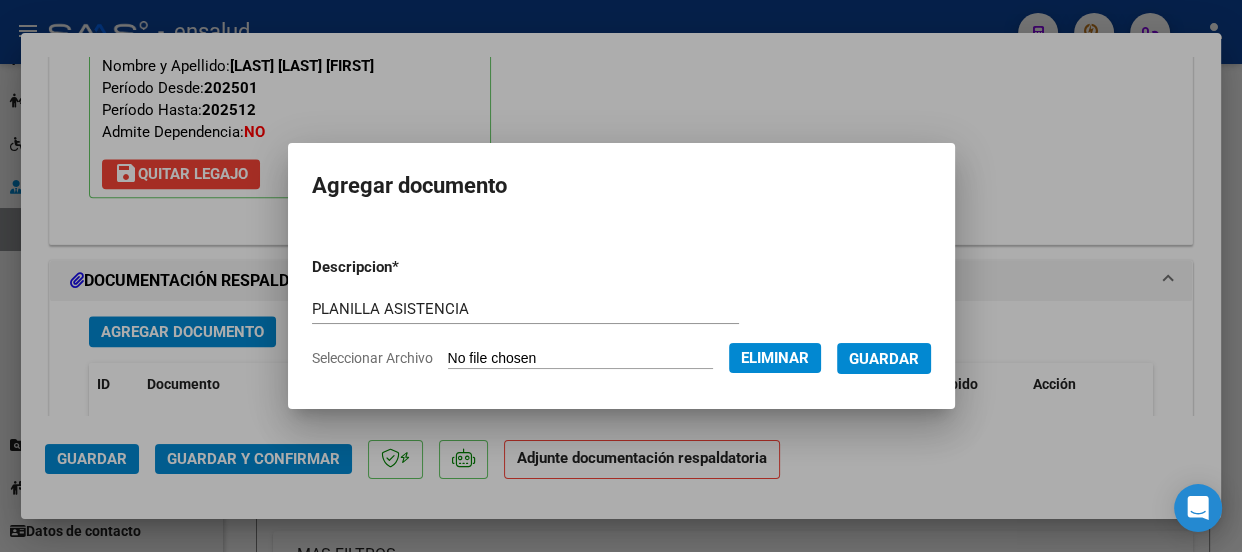 click on "Guardar" at bounding box center (884, 359) 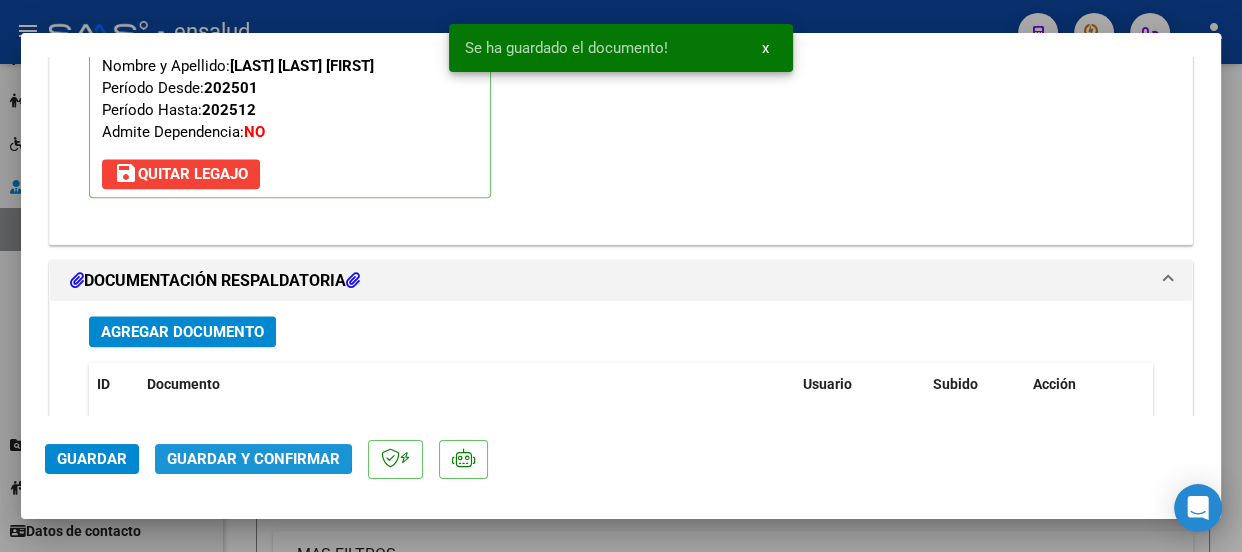 click on "Guardar y Confirmar" 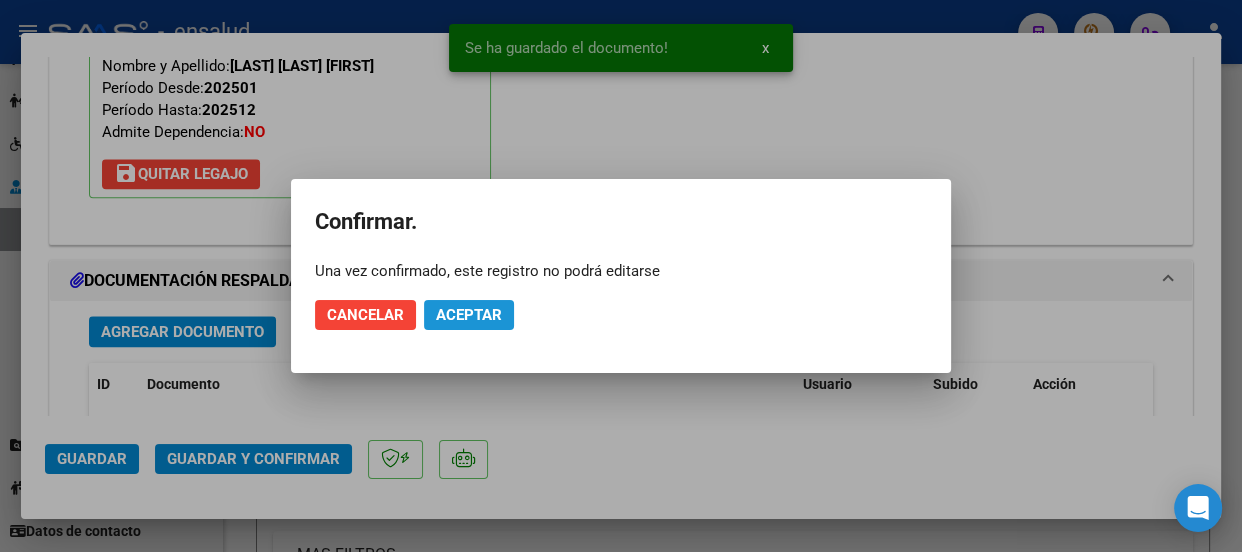 click on "Aceptar" 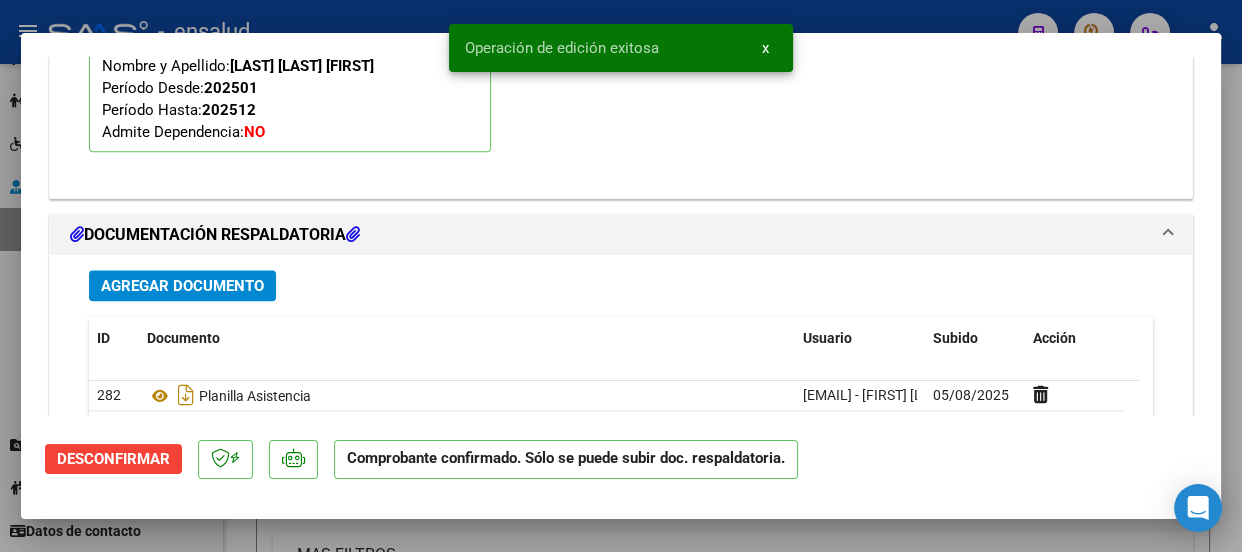 click on "x" at bounding box center (765, 48) 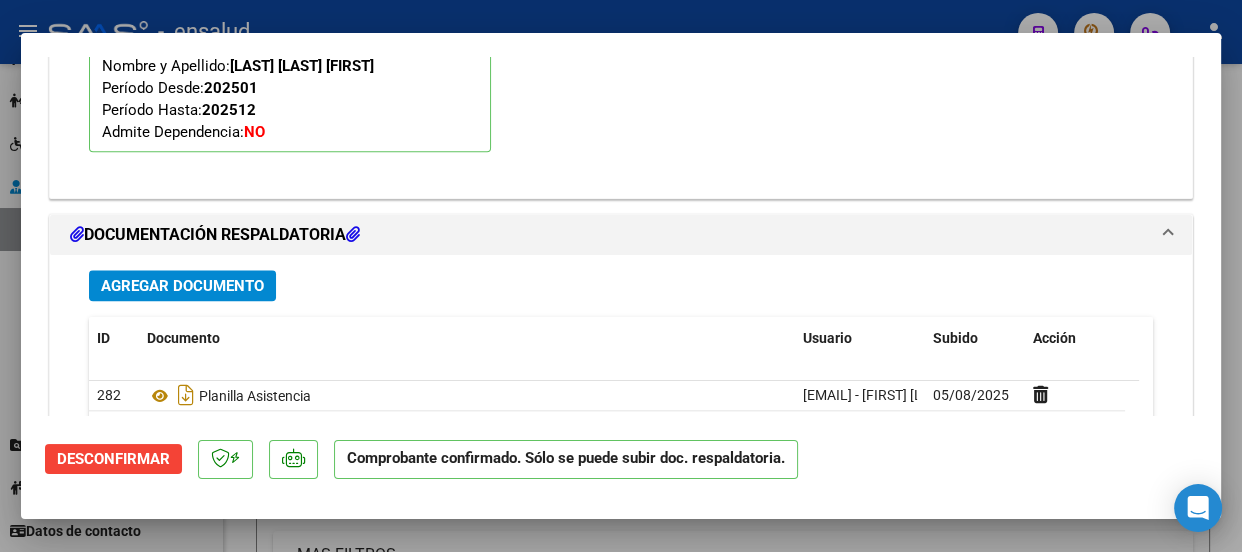 drag, startPoint x: 550, startPoint y: 10, endPoint x: 541, endPoint y: 102, distance: 92.43917 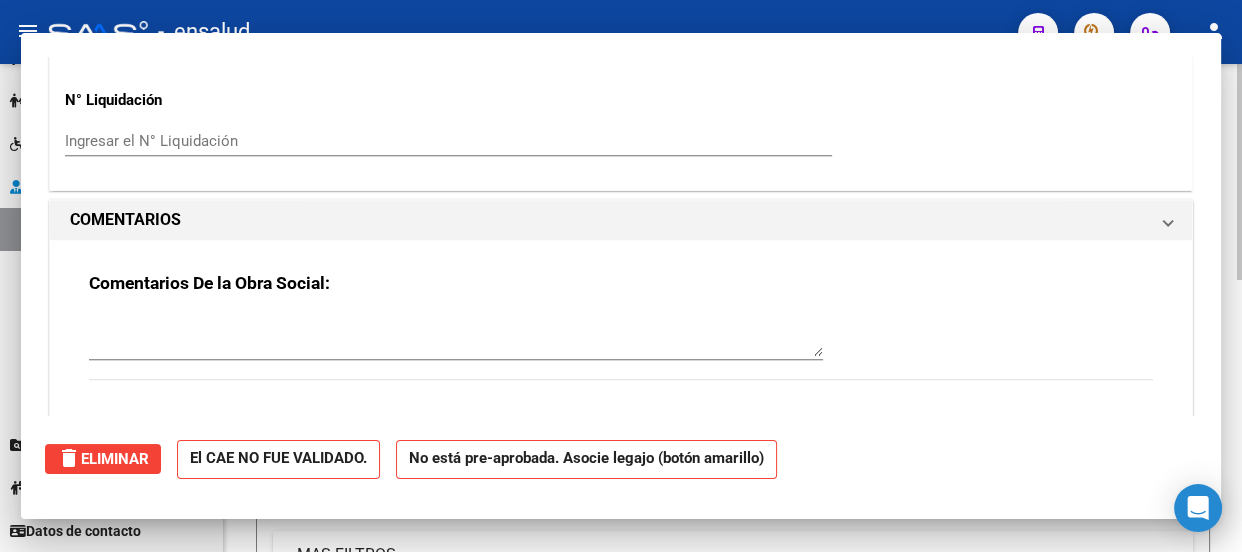 scroll, scrollTop: 0, scrollLeft: 0, axis: both 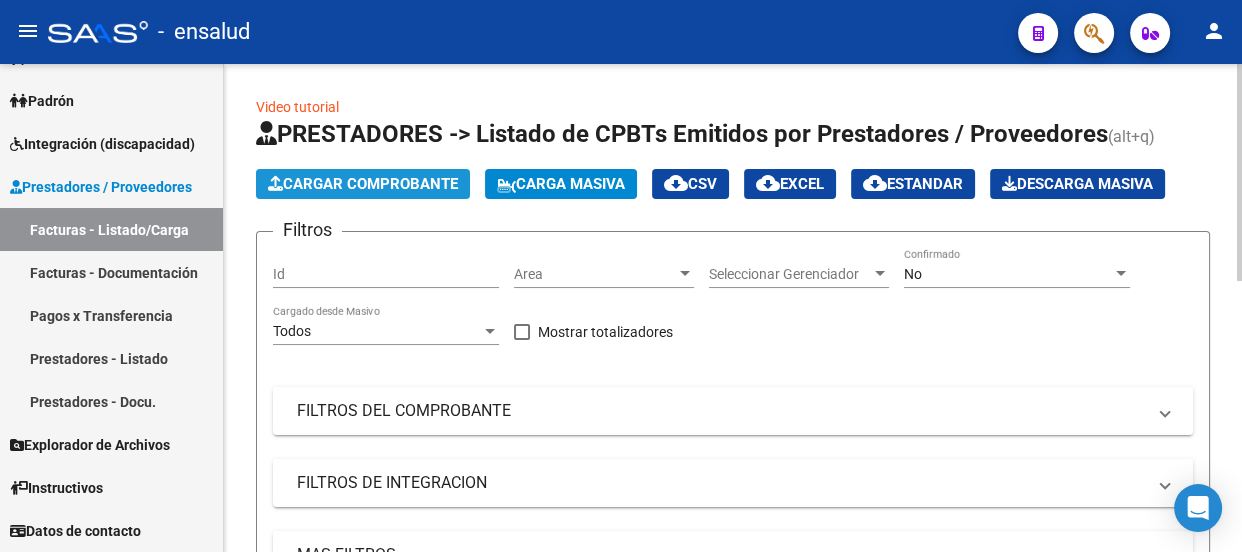 click on "Cargar Comprobante" 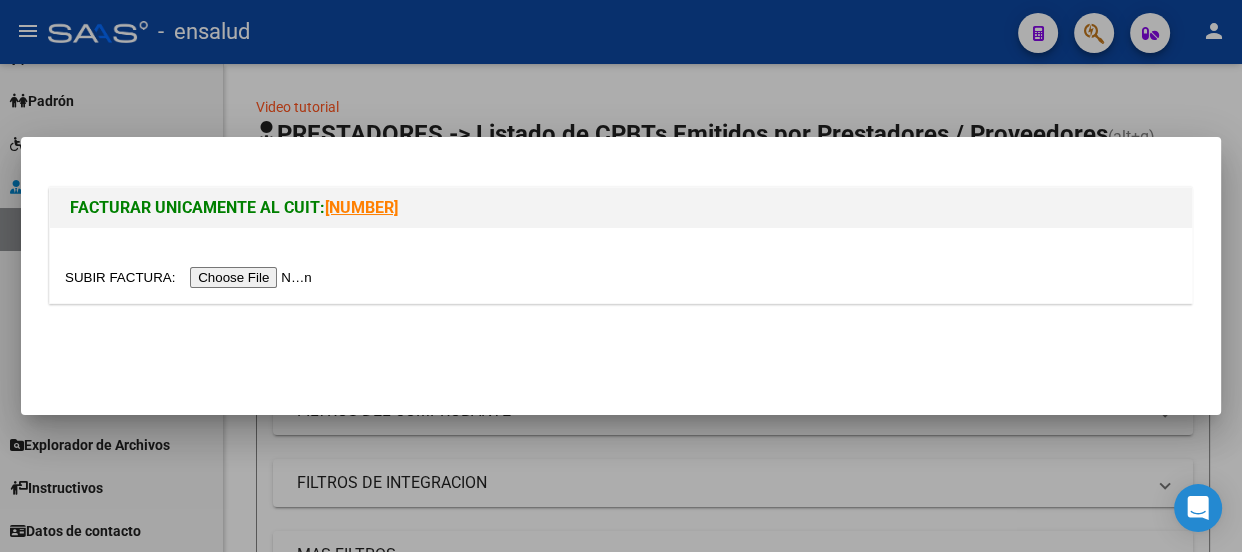 click at bounding box center [191, 277] 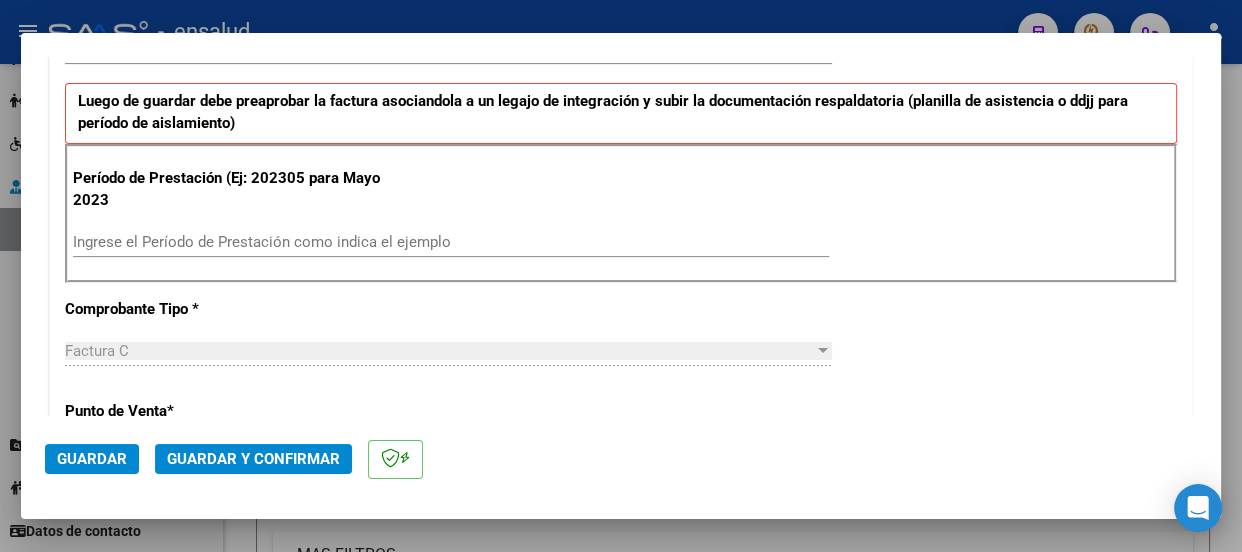 scroll, scrollTop: 636, scrollLeft: 0, axis: vertical 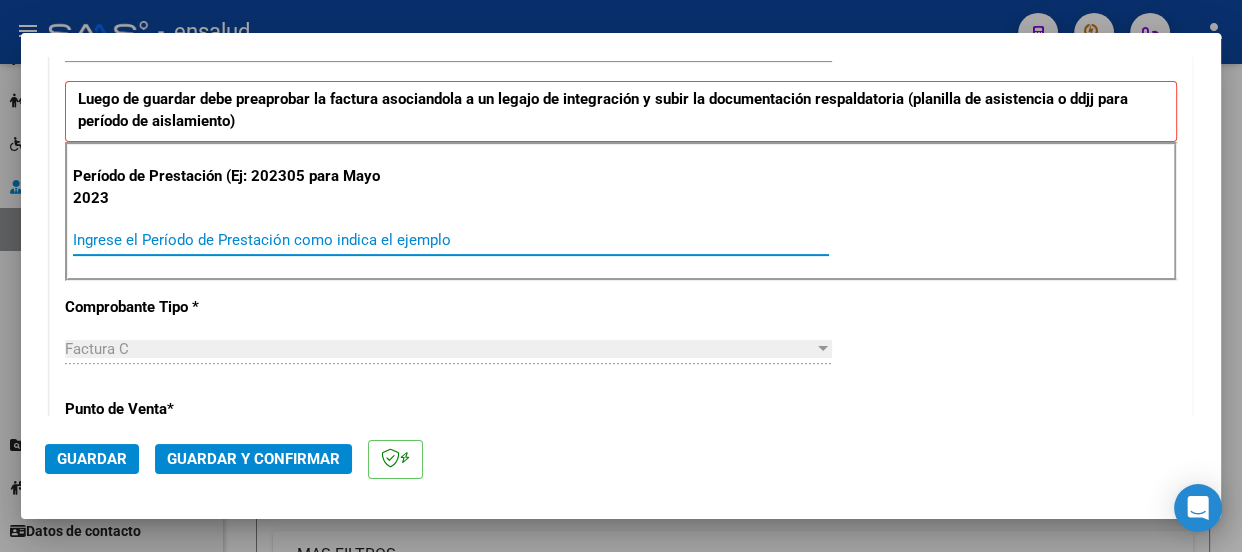 click on "Ingrese el Período de Prestación como indica el ejemplo" at bounding box center [451, 240] 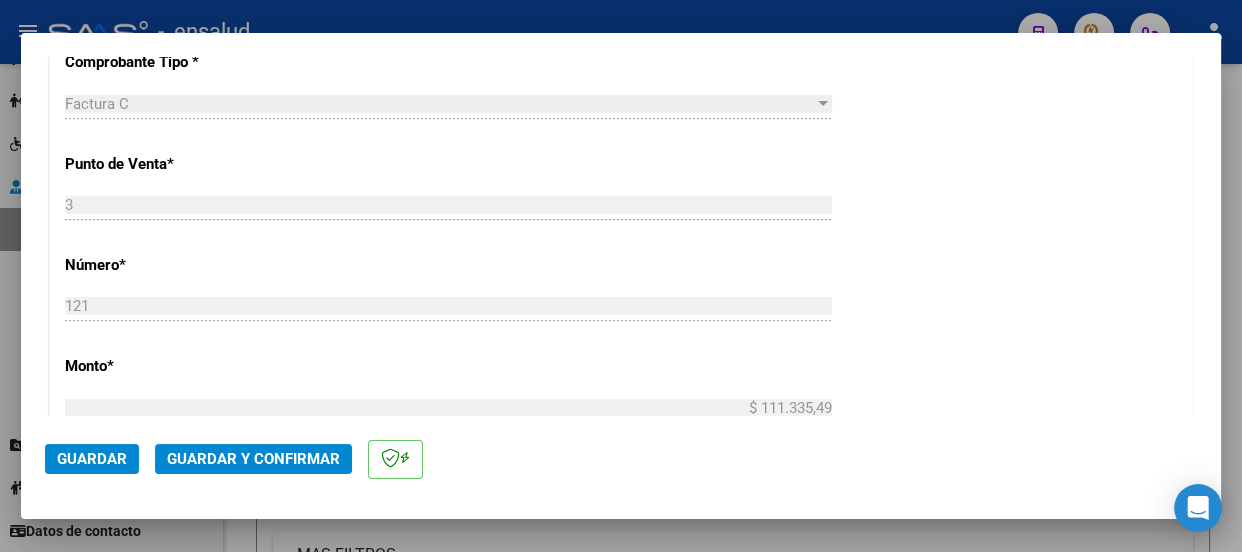 scroll, scrollTop: 909, scrollLeft: 0, axis: vertical 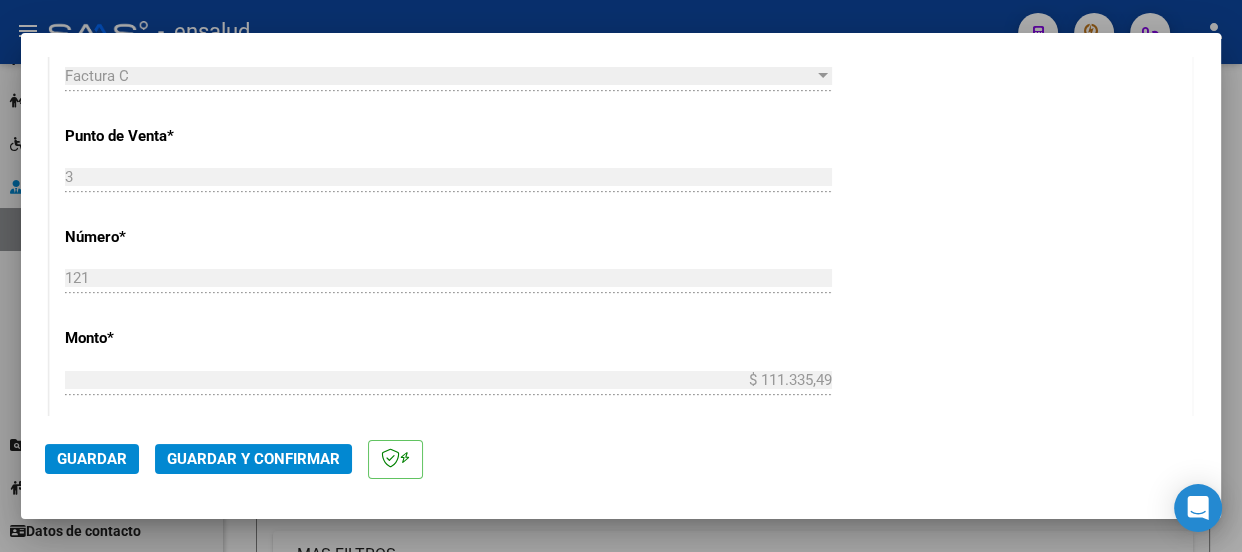 type on "202507" 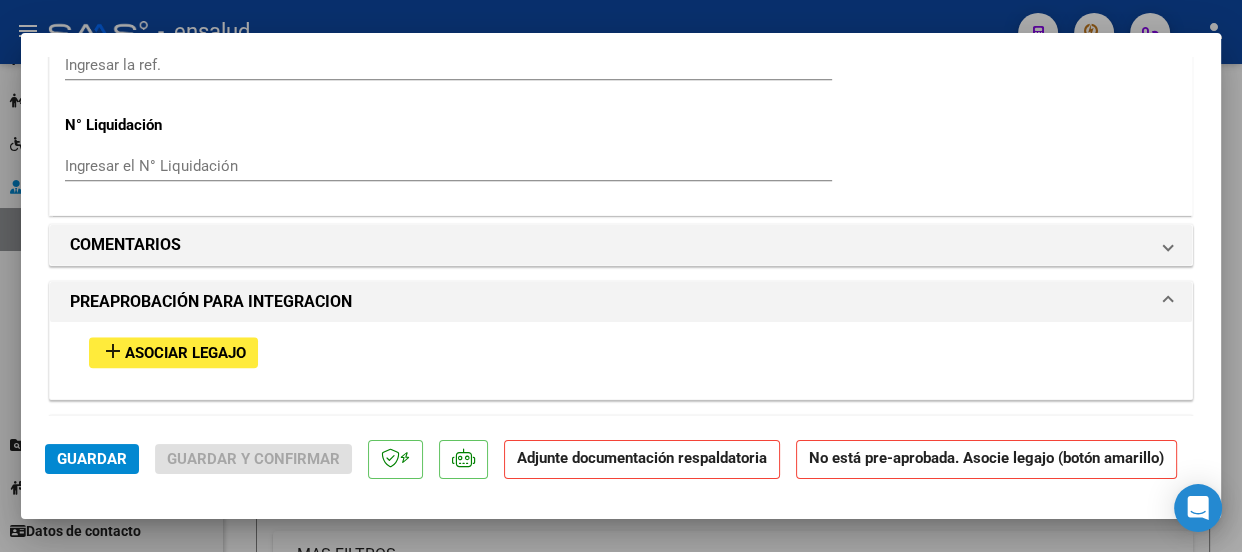 scroll, scrollTop: 1818, scrollLeft: 0, axis: vertical 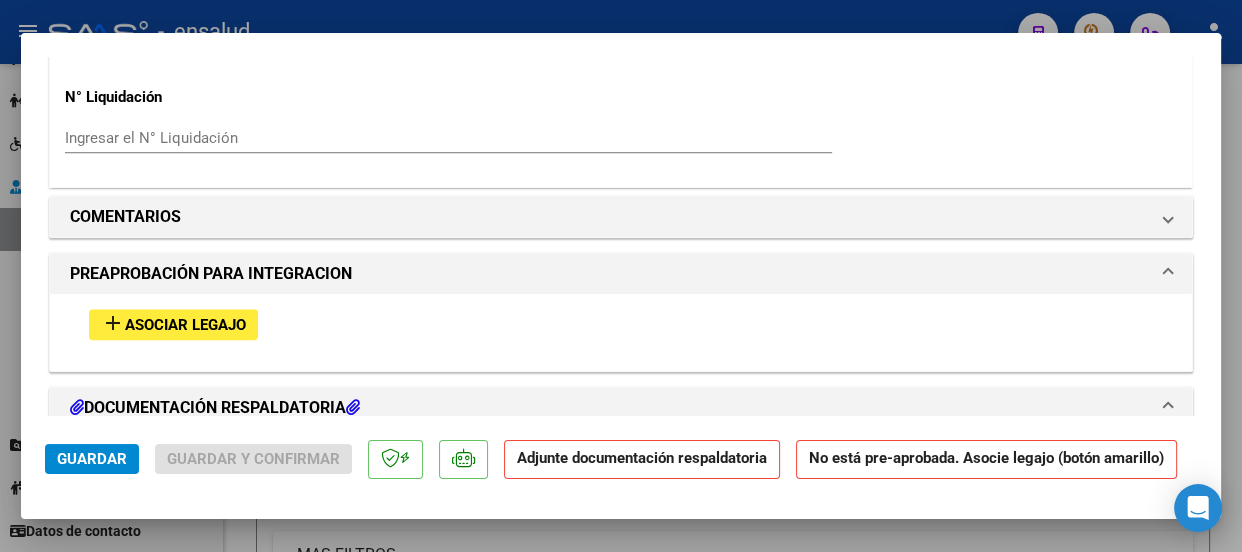 click on "Asociar Legajo" at bounding box center [185, 325] 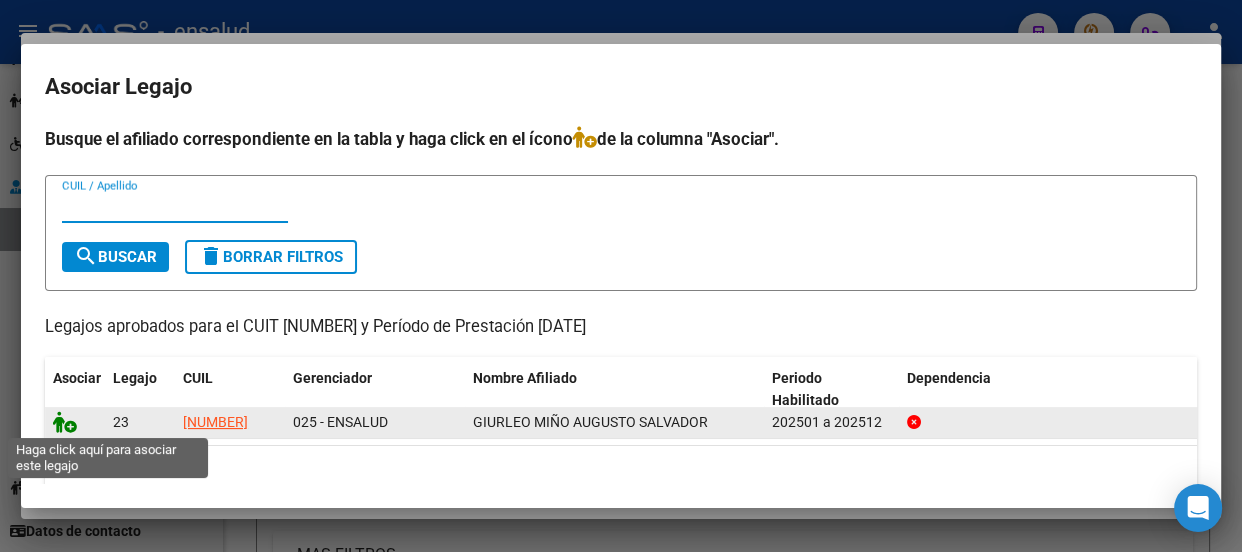click 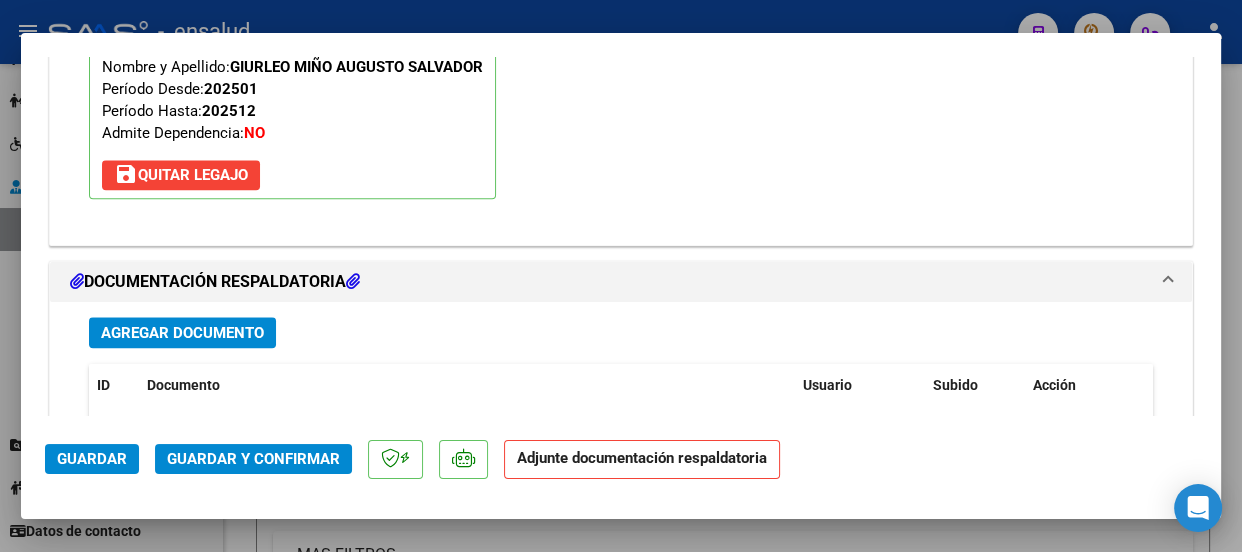 scroll, scrollTop: 2416, scrollLeft: 0, axis: vertical 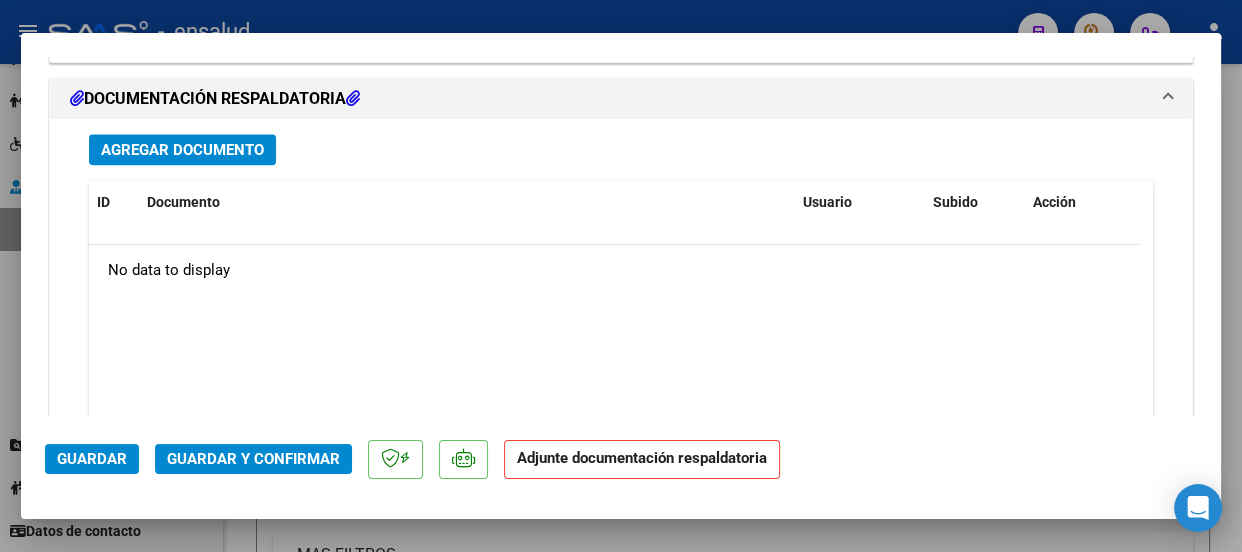 click on "Agregar Documento" at bounding box center (182, 150) 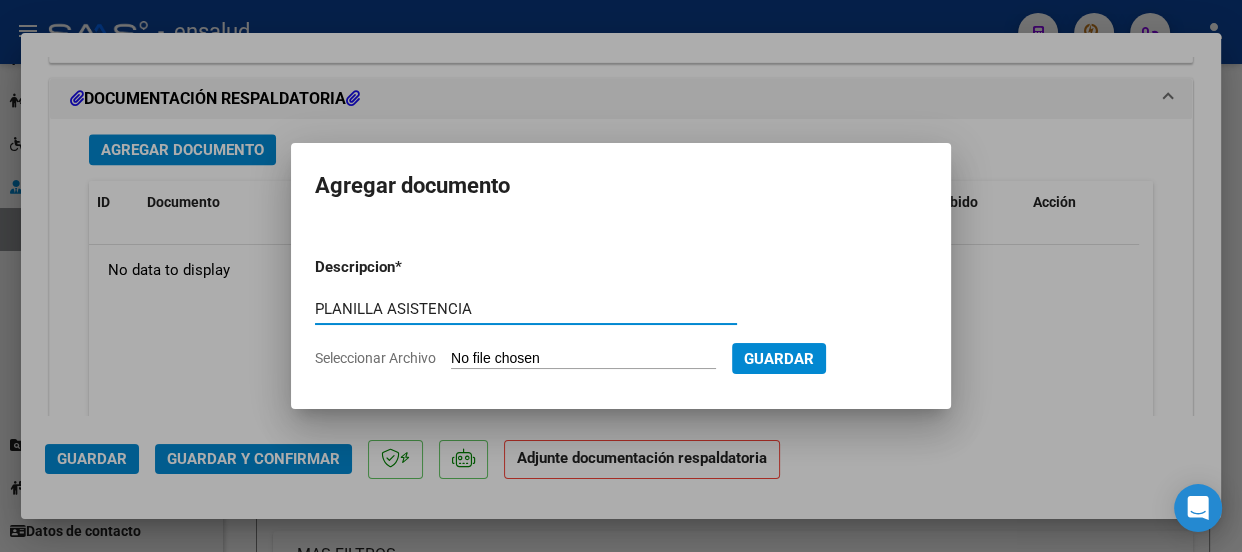 type on "PLANILLA ASISTENCIA" 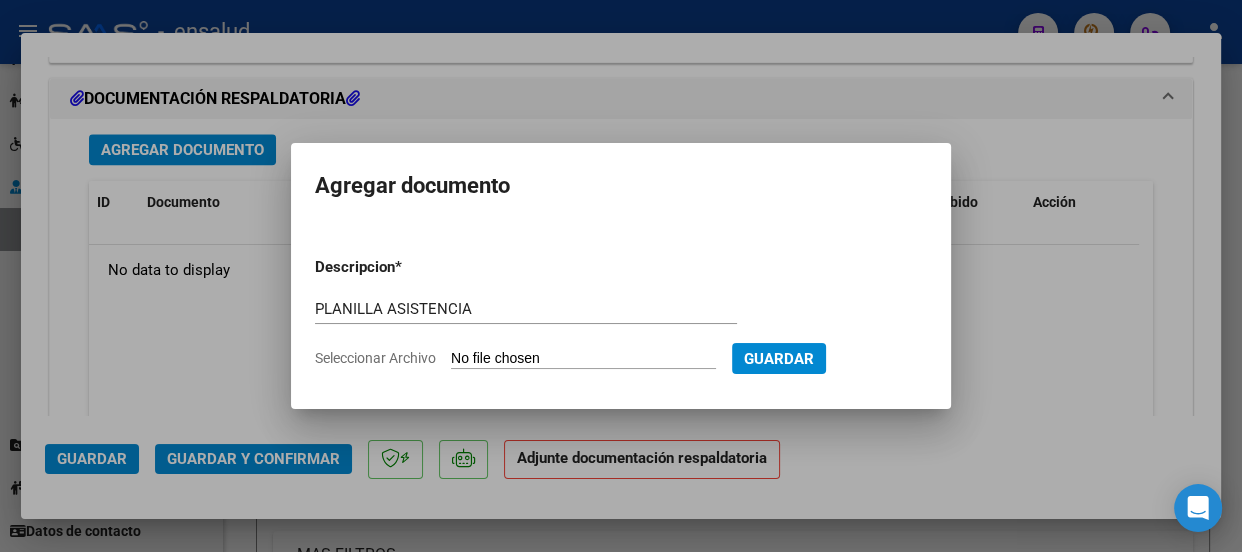 type on "C:\fakepath\[LAST] [FIRST]_[DATE]_[NUMBER]_[LAST] [FIRST]_[NUMBER]-[NUMBER]-[NUMBER].pdf" 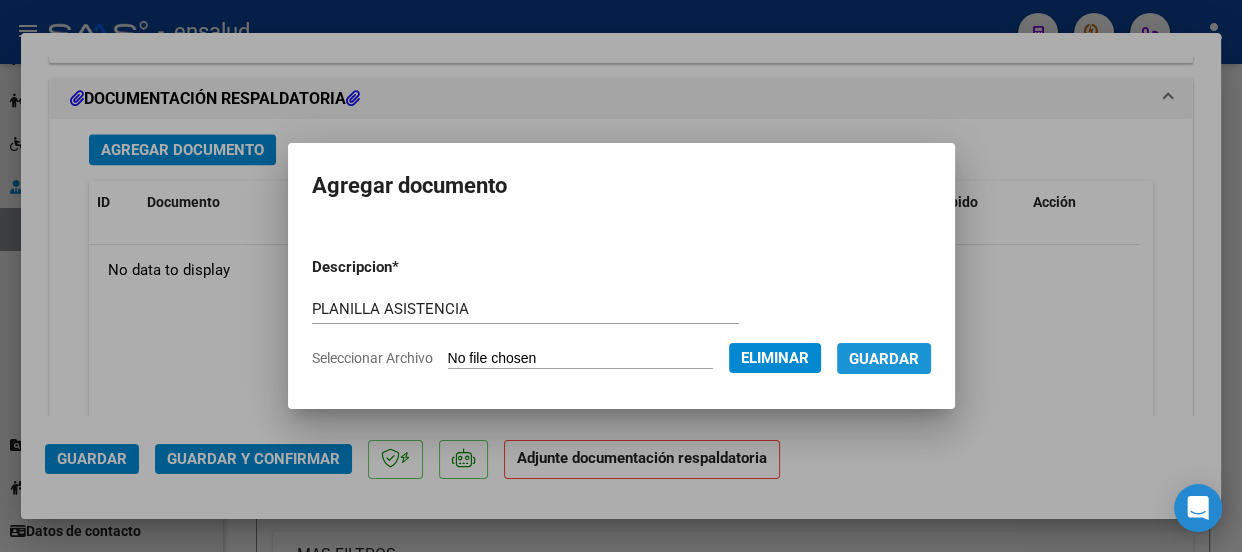 click on "Guardar" at bounding box center [884, 359] 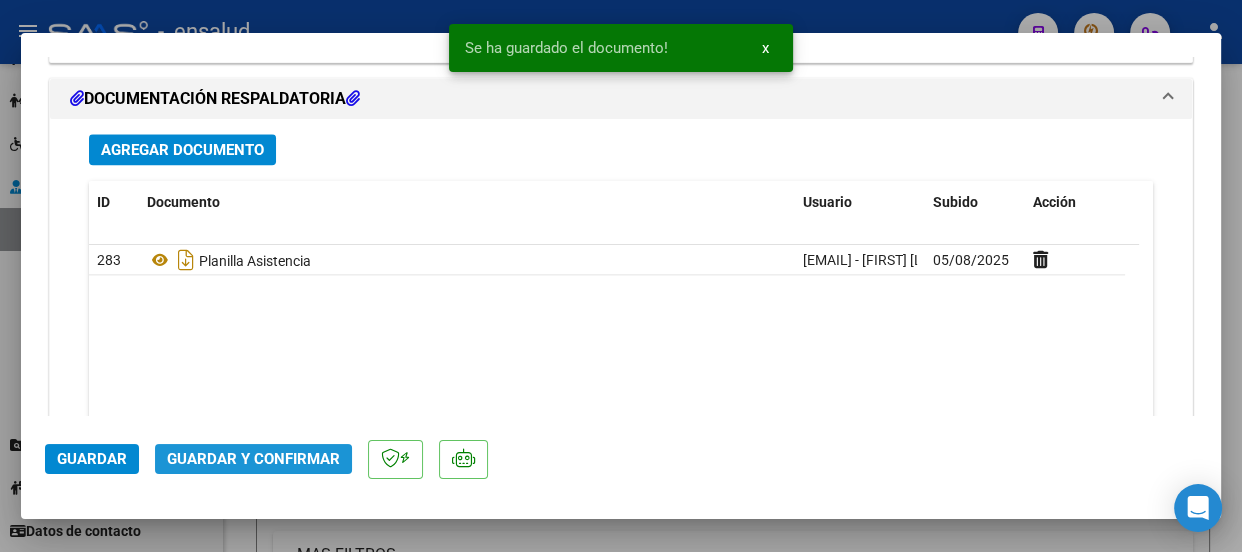 click on "Guardar y Confirmar" 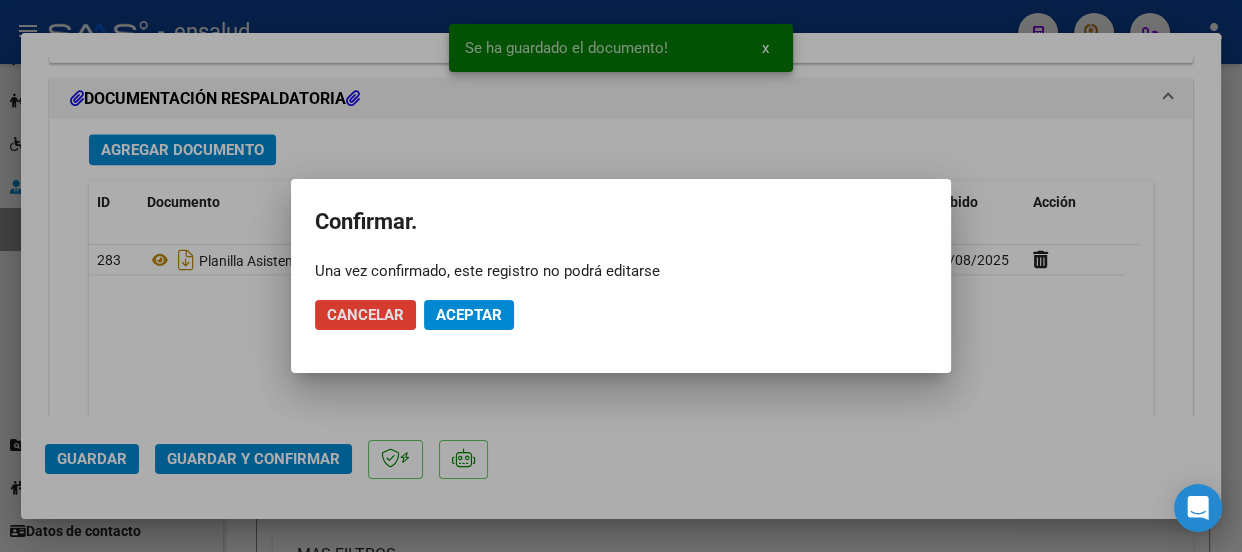 click on "Aceptar" 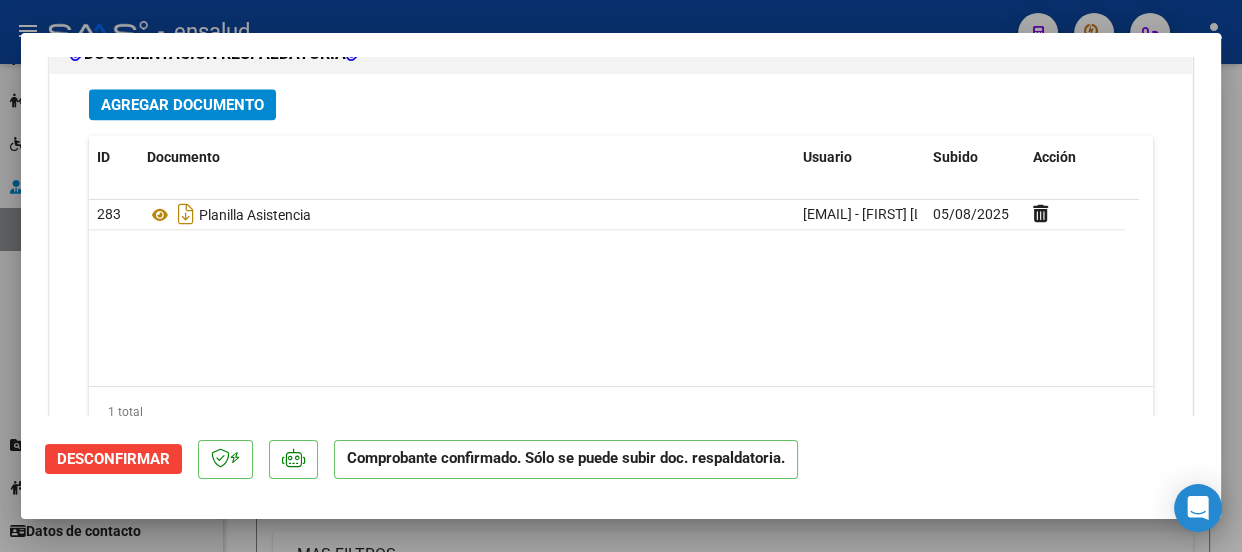 click at bounding box center [621, 276] 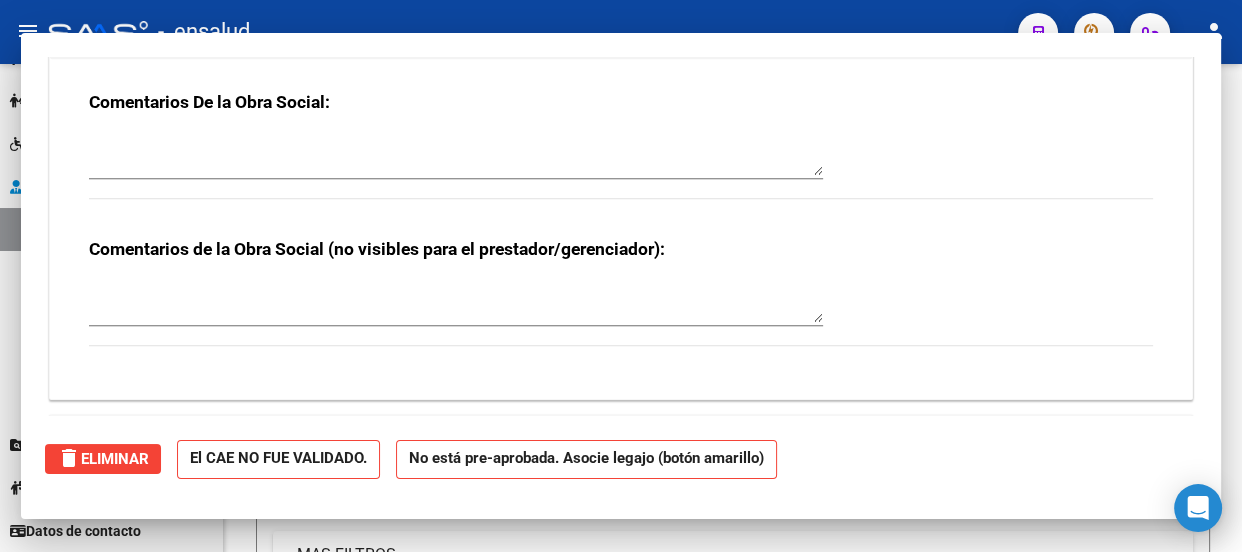 scroll, scrollTop: 0, scrollLeft: 0, axis: both 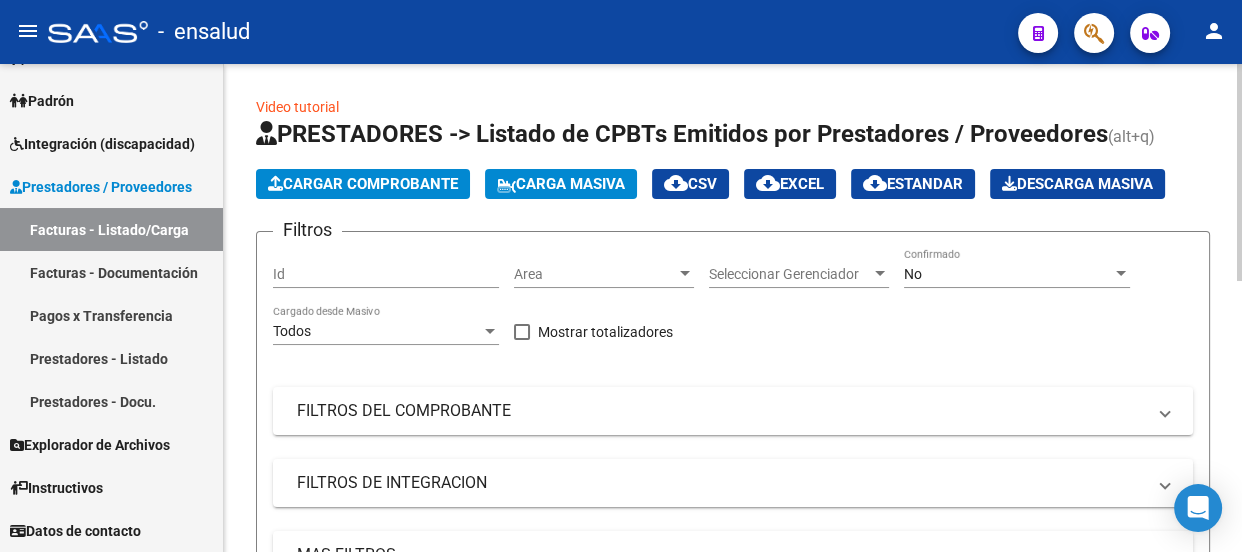 click on "Cargar Comprobante" 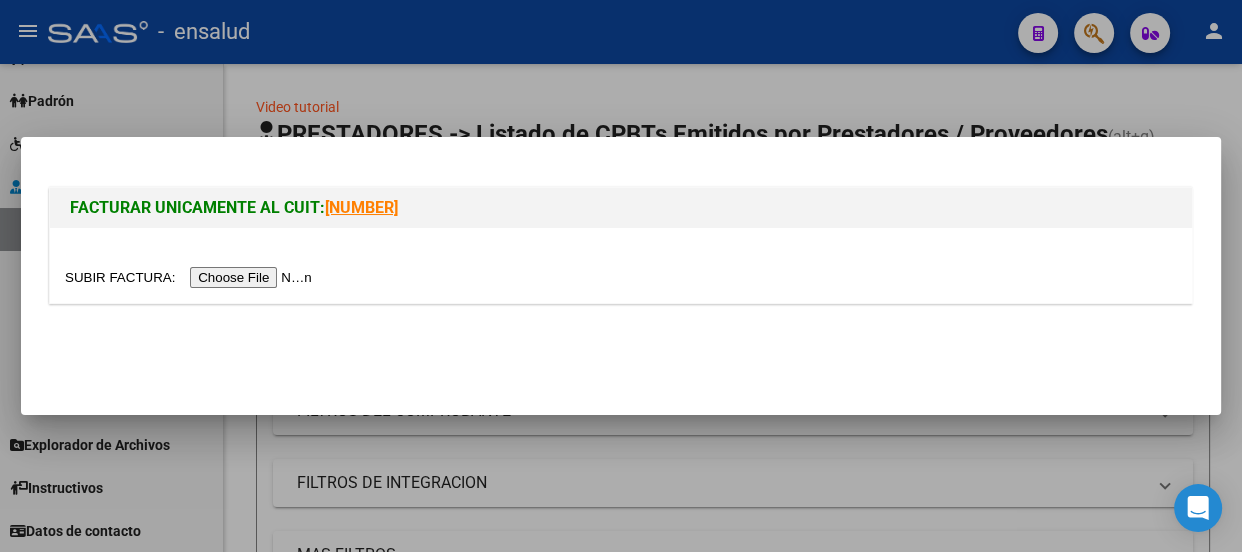 click at bounding box center [191, 277] 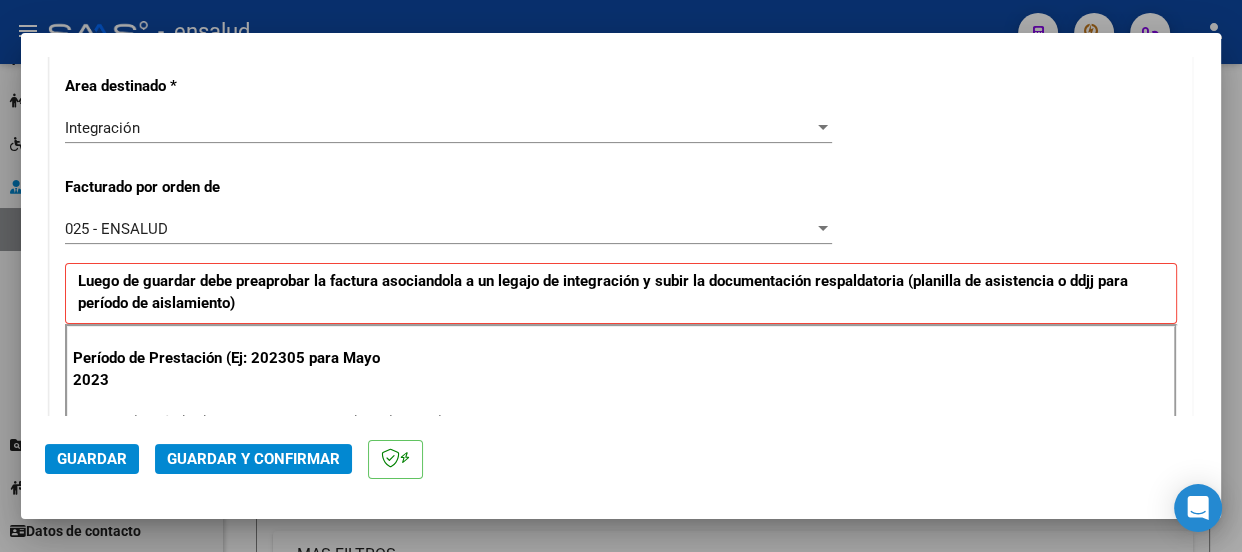 scroll, scrollTop: 636, scrollLeft: 0, axis: vertical 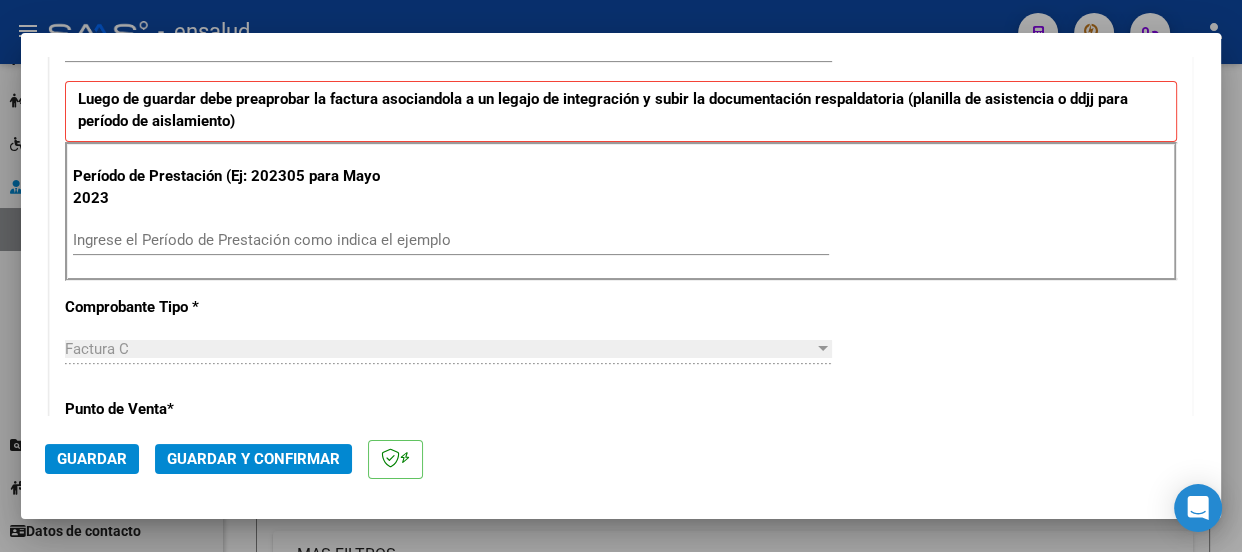drag, startPoint x: 145, startPoint y: 232, endPoint x: 149, endPoint y: 250, distance: 18.439089 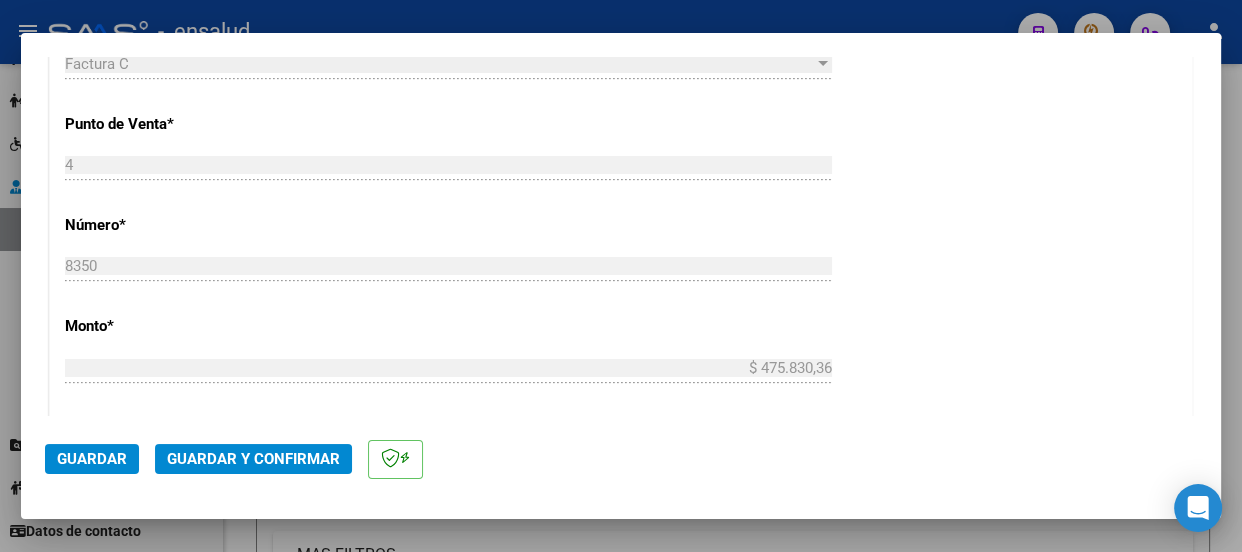 scroll, scrollTop: 1090, scrollLeft: 0, axis: vertical 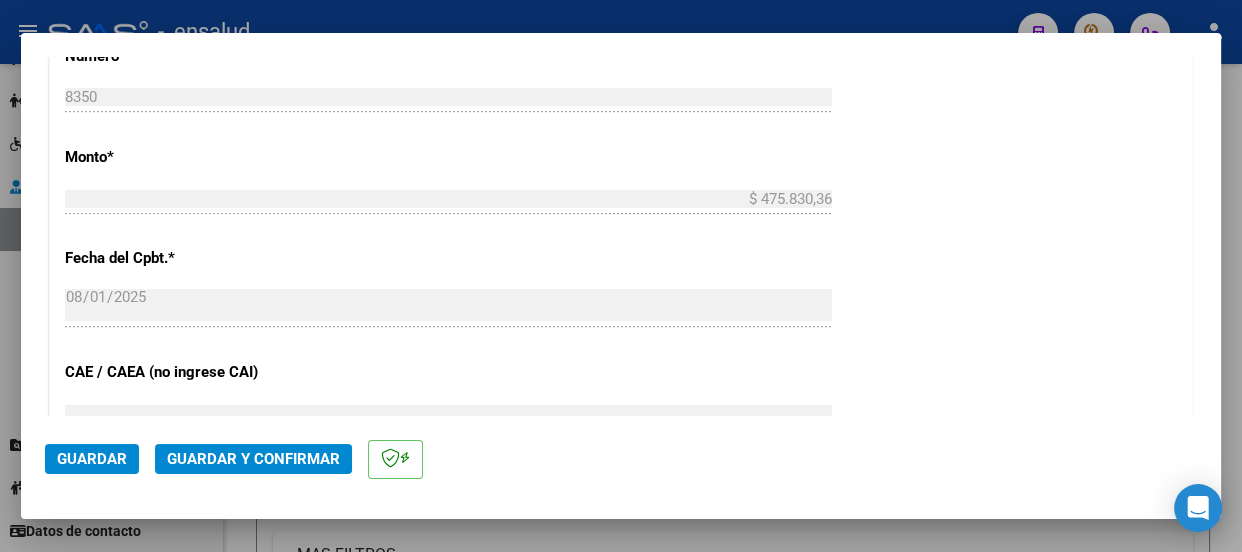 type on "202507" 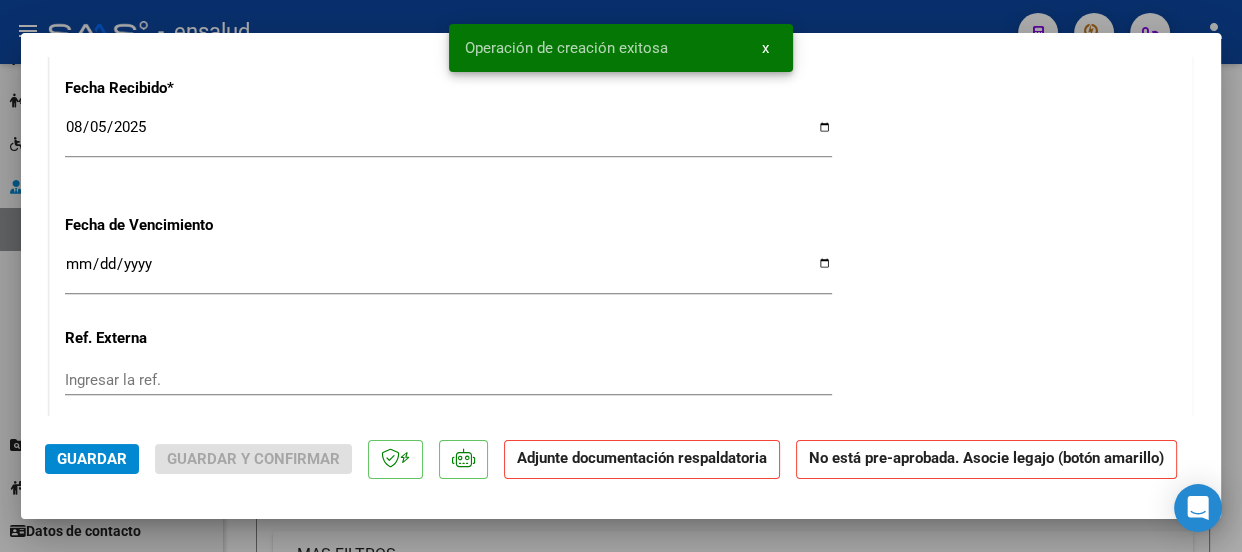 scroll, scrollTop: 1818, scrollLeft: 0, axis: vertical 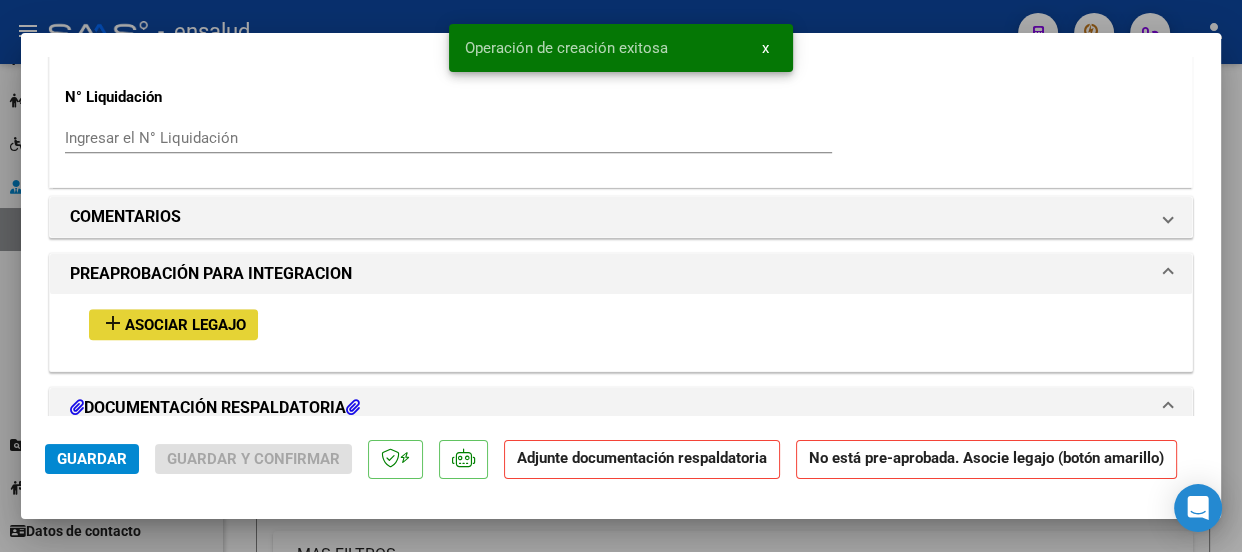 click on "Asociar Legajo" at bounding box center [185, 325] 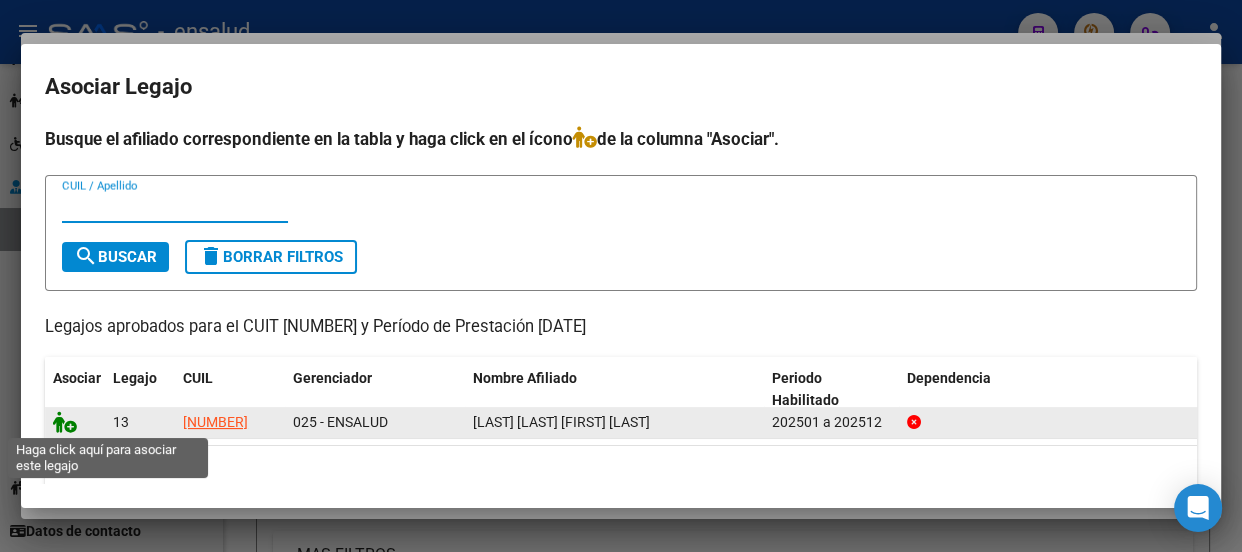 click 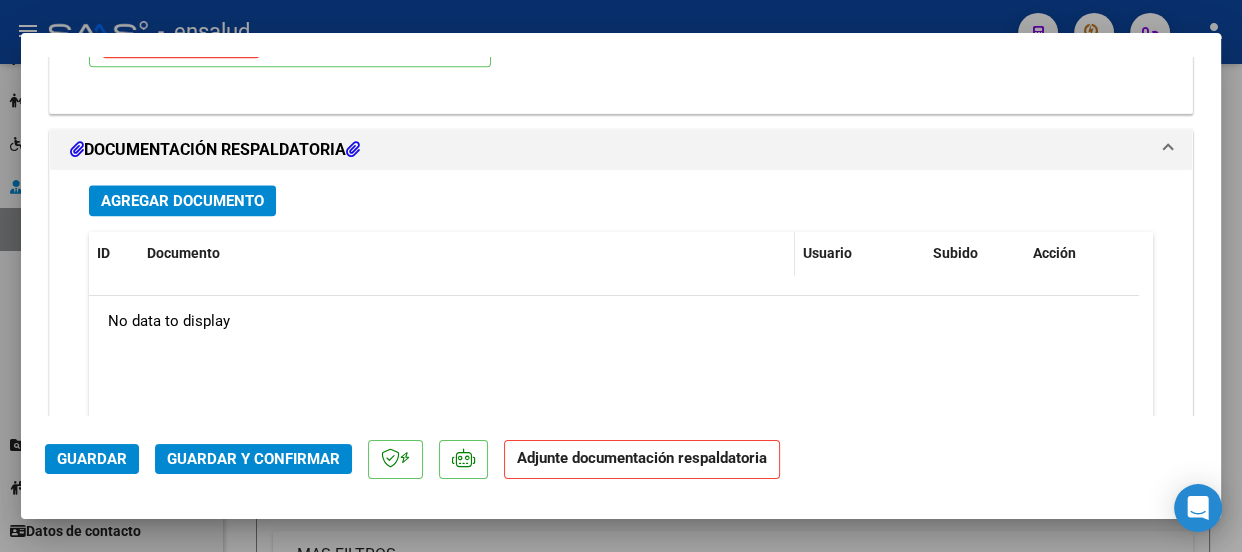 scroll, scrollTop: 2360, scrollLeft: 0, axis: vertical 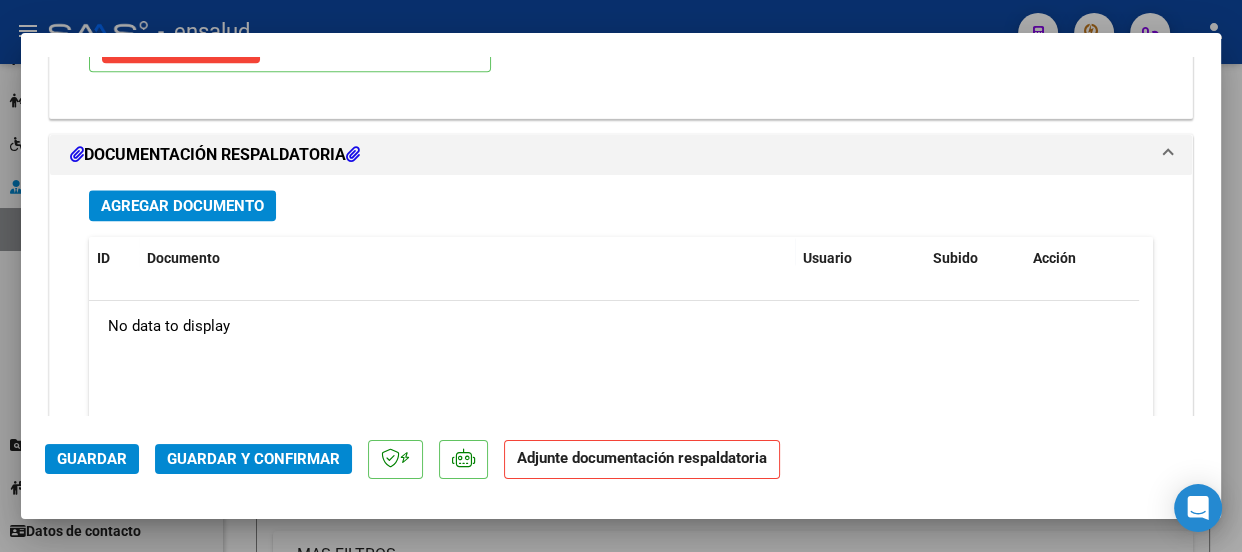 click on "Agregar Documento" at bounding box center [182, 206] 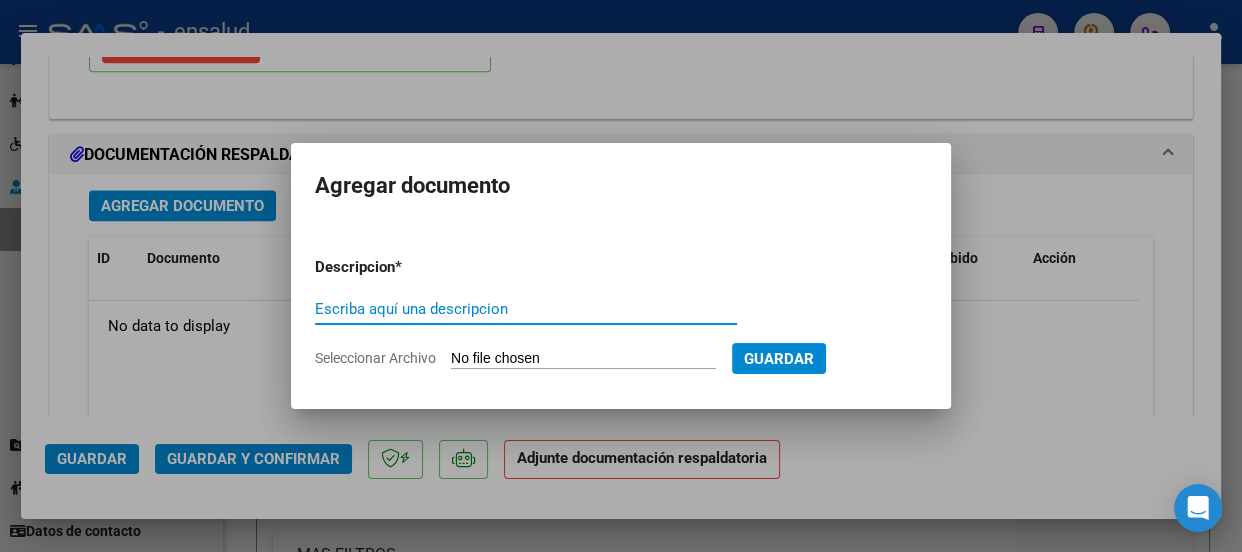 click on "Escriba aquí una descripcion" at bounding box center (526, 309) 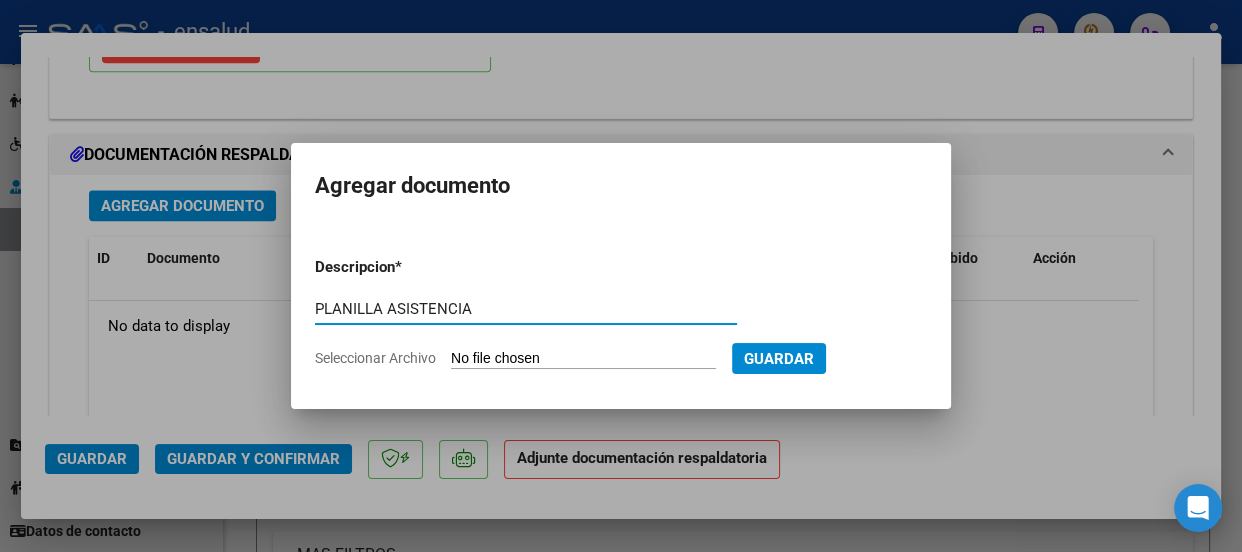type on "PLANILLA ASISTENCIA" 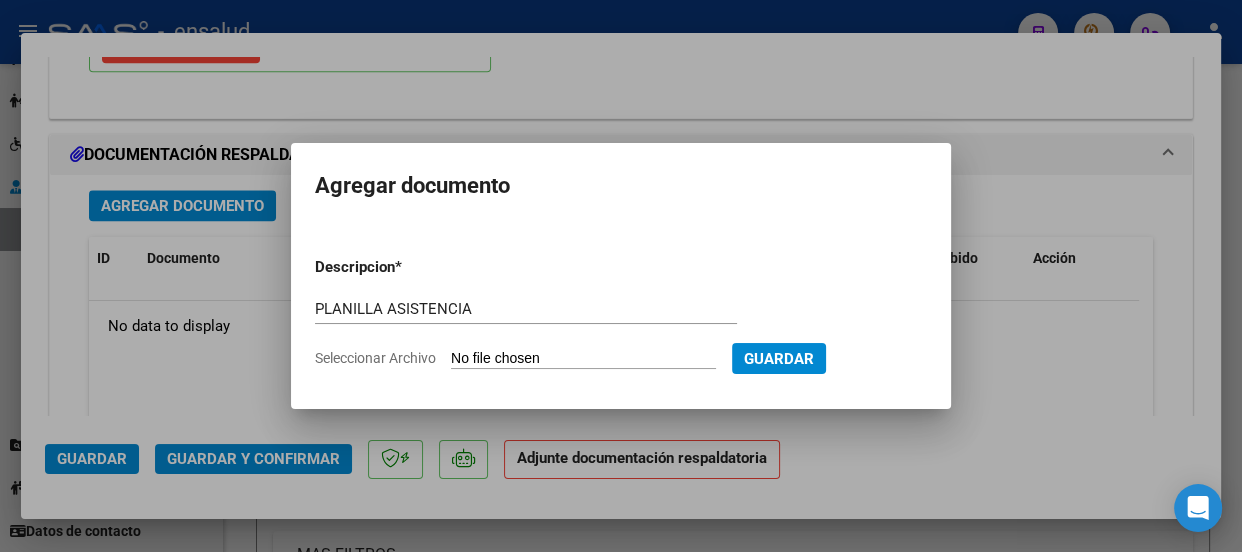 type on "C:\fakepath\[LAST] [LAST]_[DATE]_[NUMBER]_[LAST]_[NUMBER]-[NUMBER]-[NUMBER].pdf" 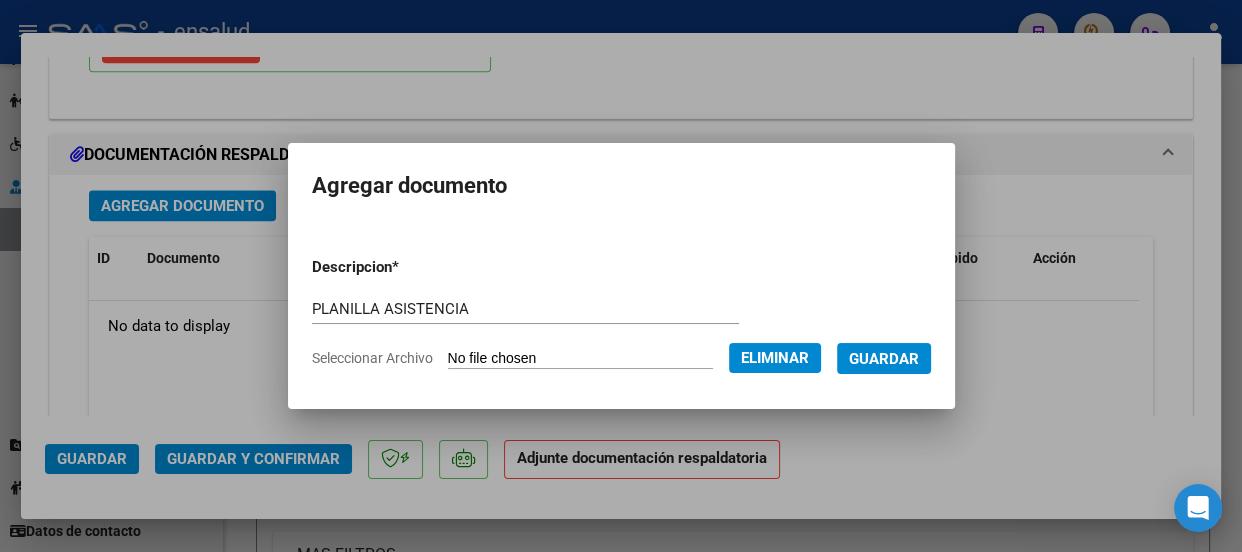 click on "Guardar" at bounding box center (884, 359) 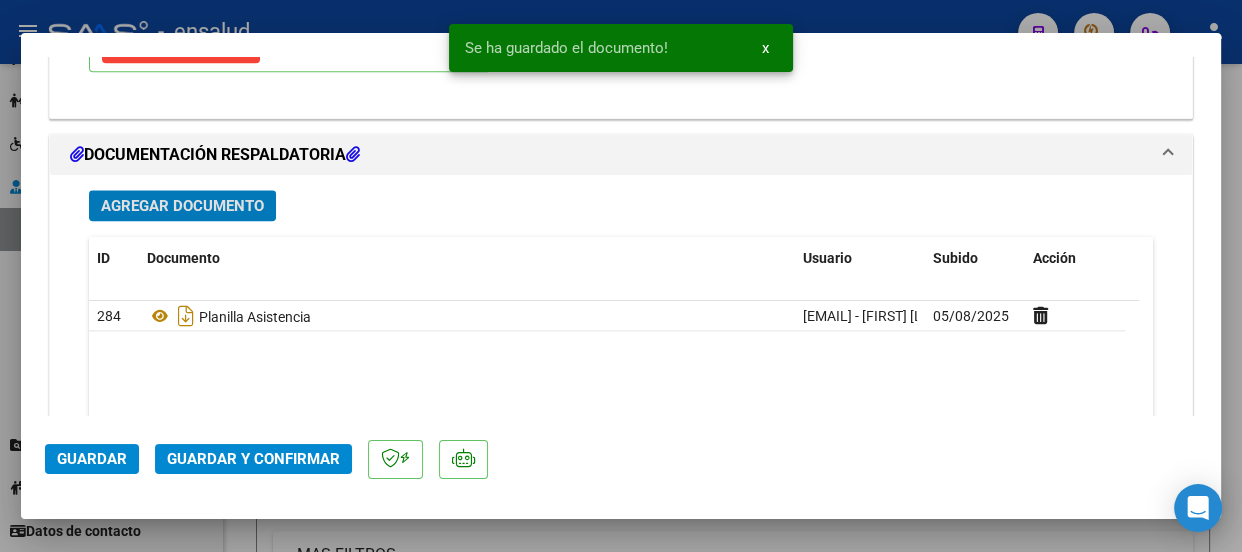 click on "Guardar y Confirmar" 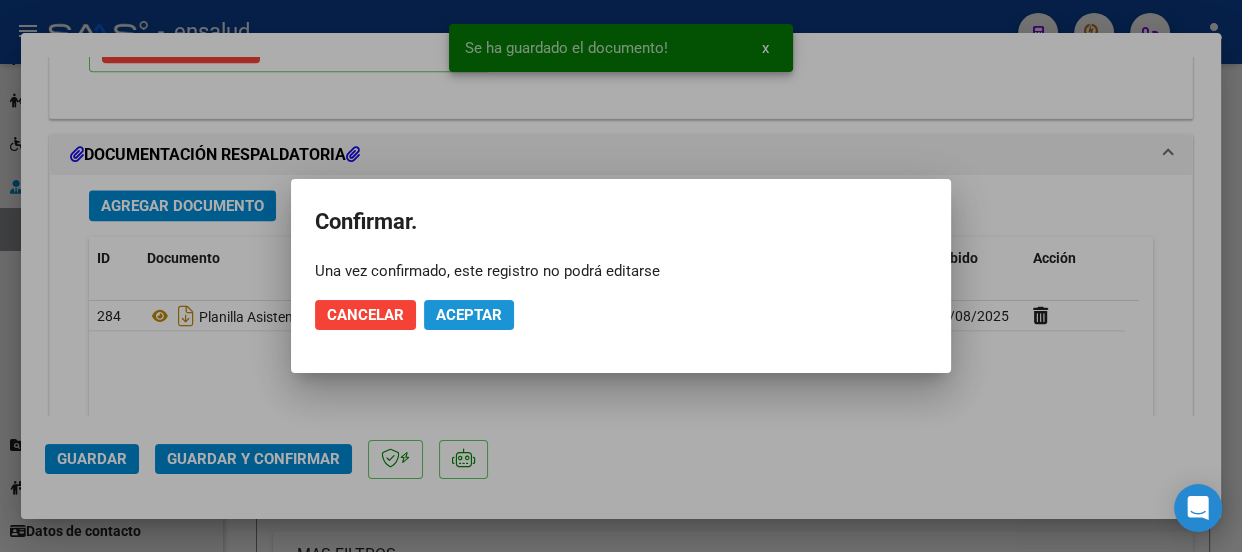 click on "Aceptar" 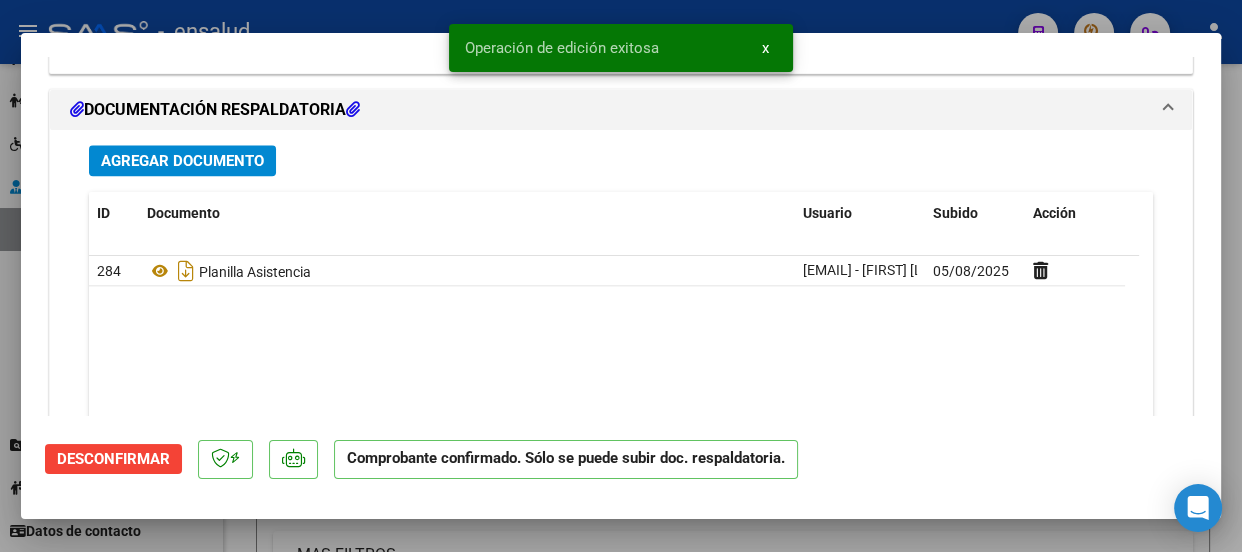 click on "x" at bounding box center [765, 48] 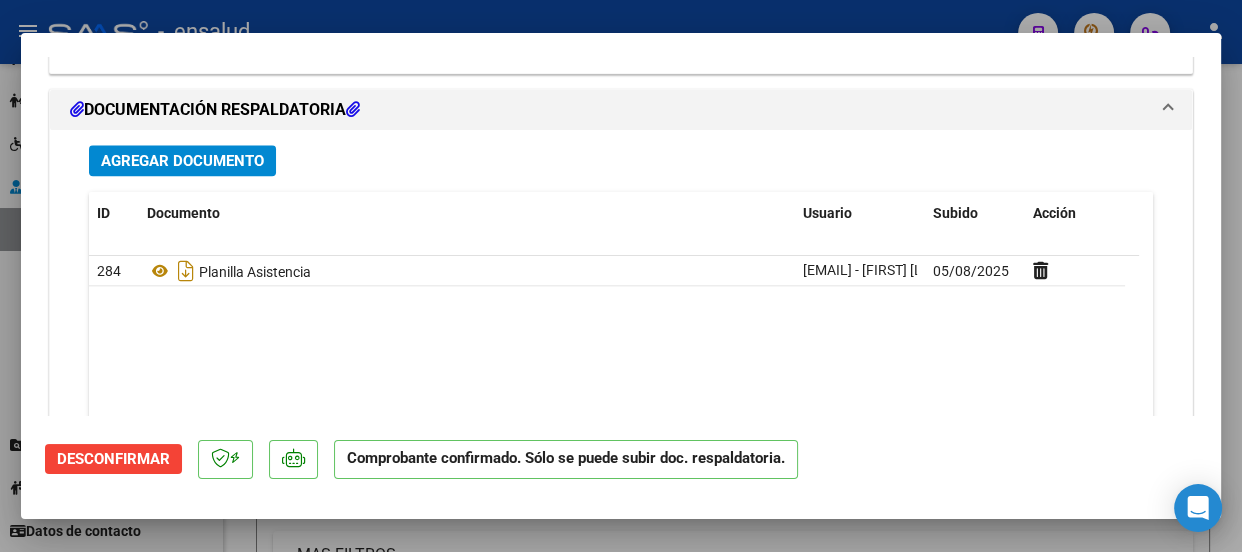 click at bounding box center [621, 276] 